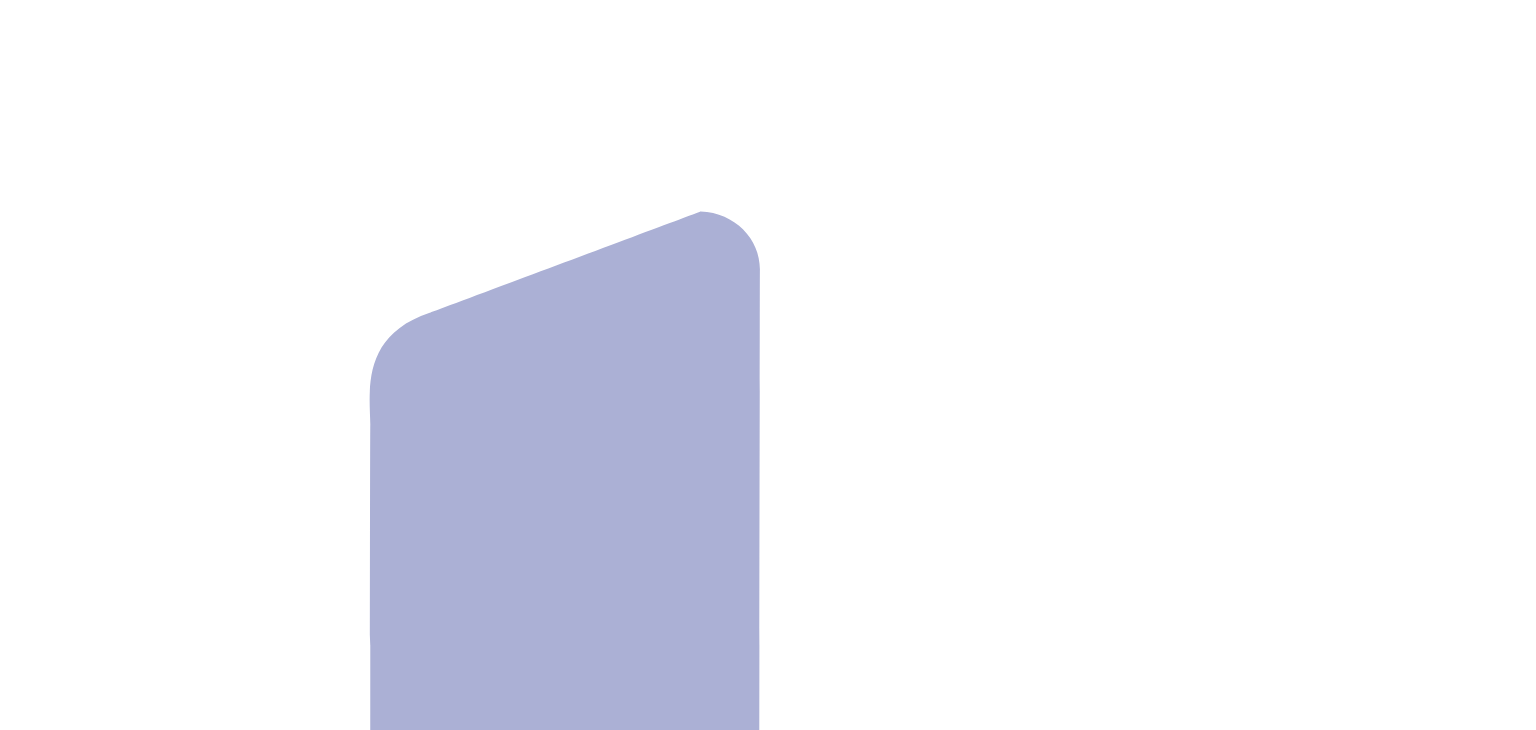 scroll, scrollTop: 0, scrollLeft: 0, axis: both 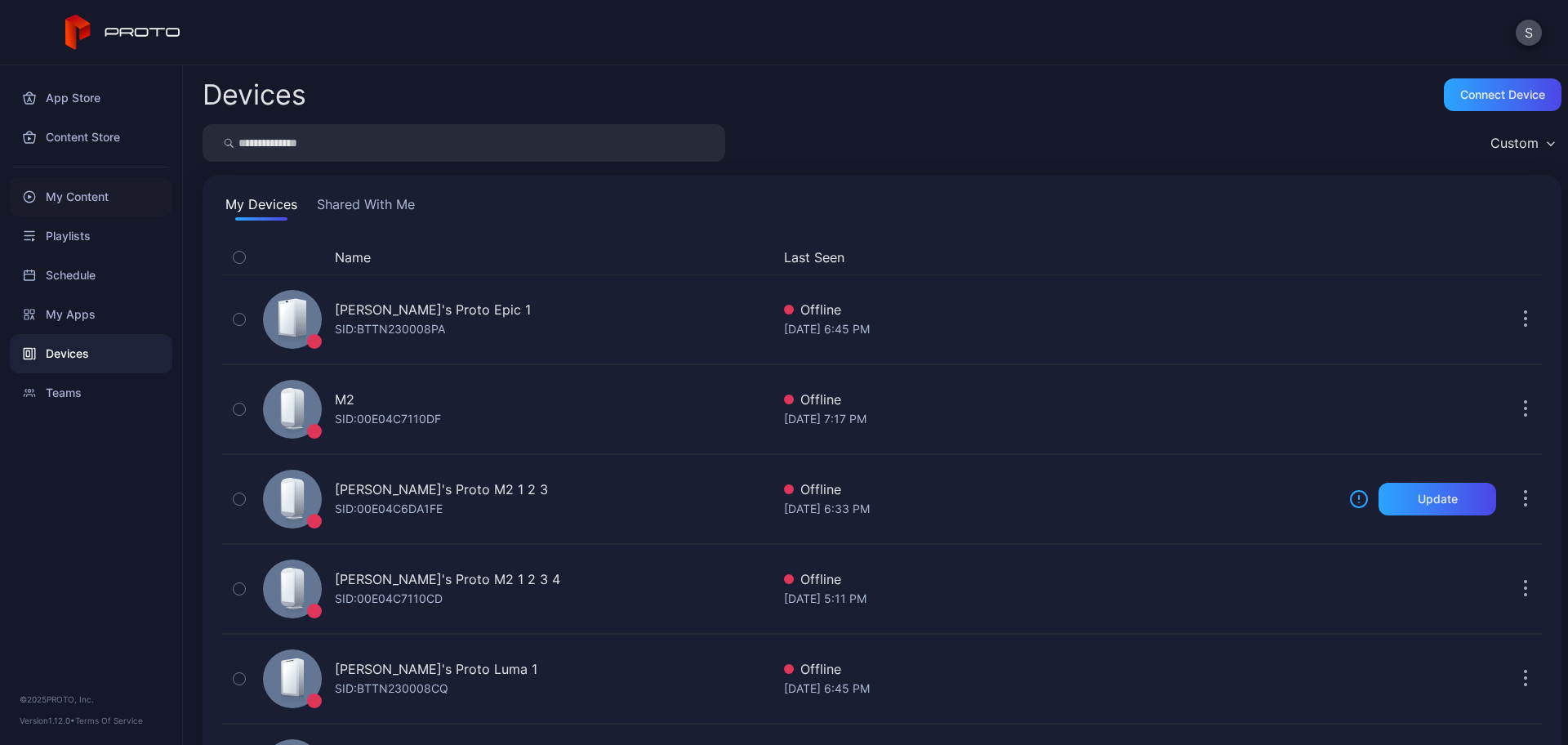click on "My Content" at bounding box center (91, 197) 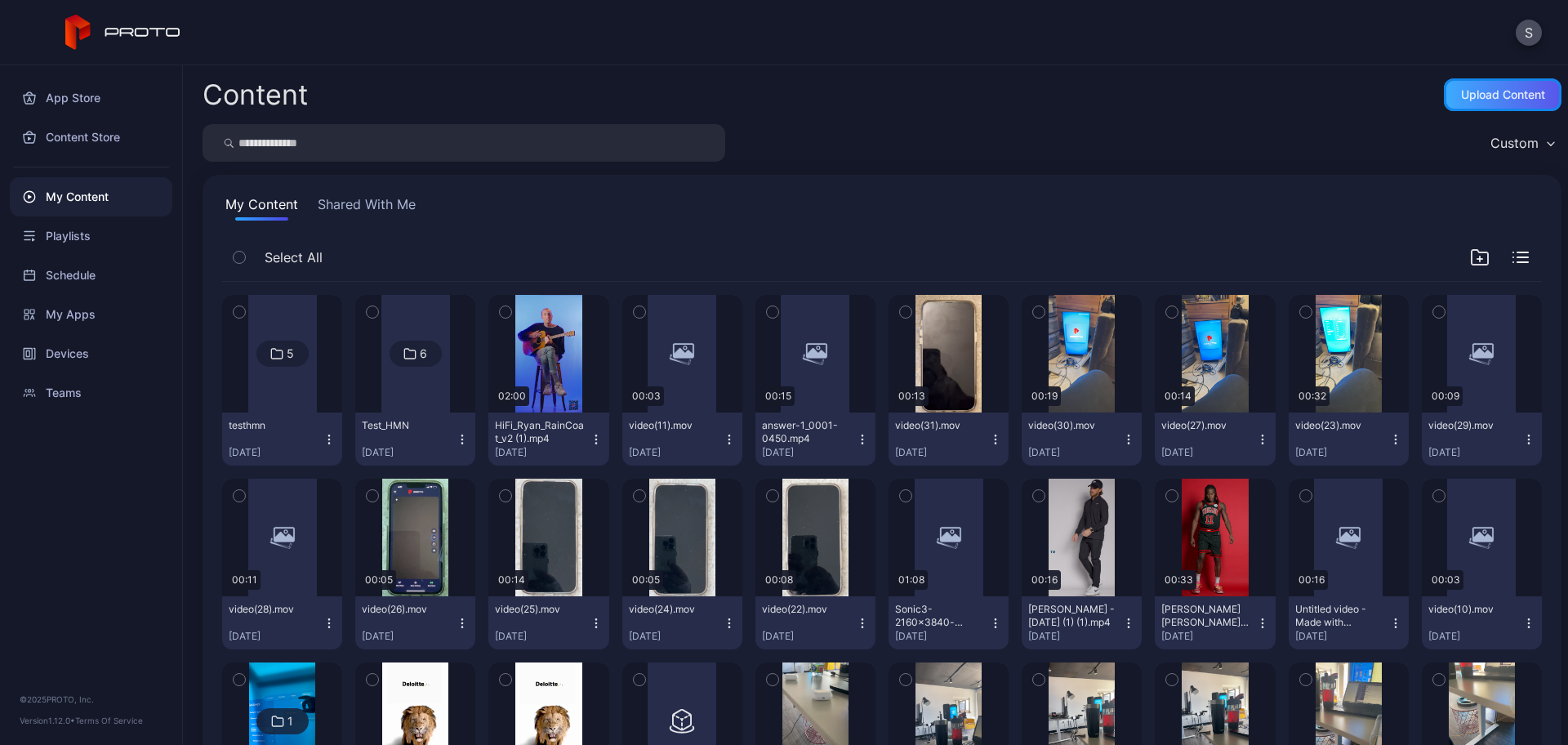 click on "Upload Content" at bounding box center (1503, 95) 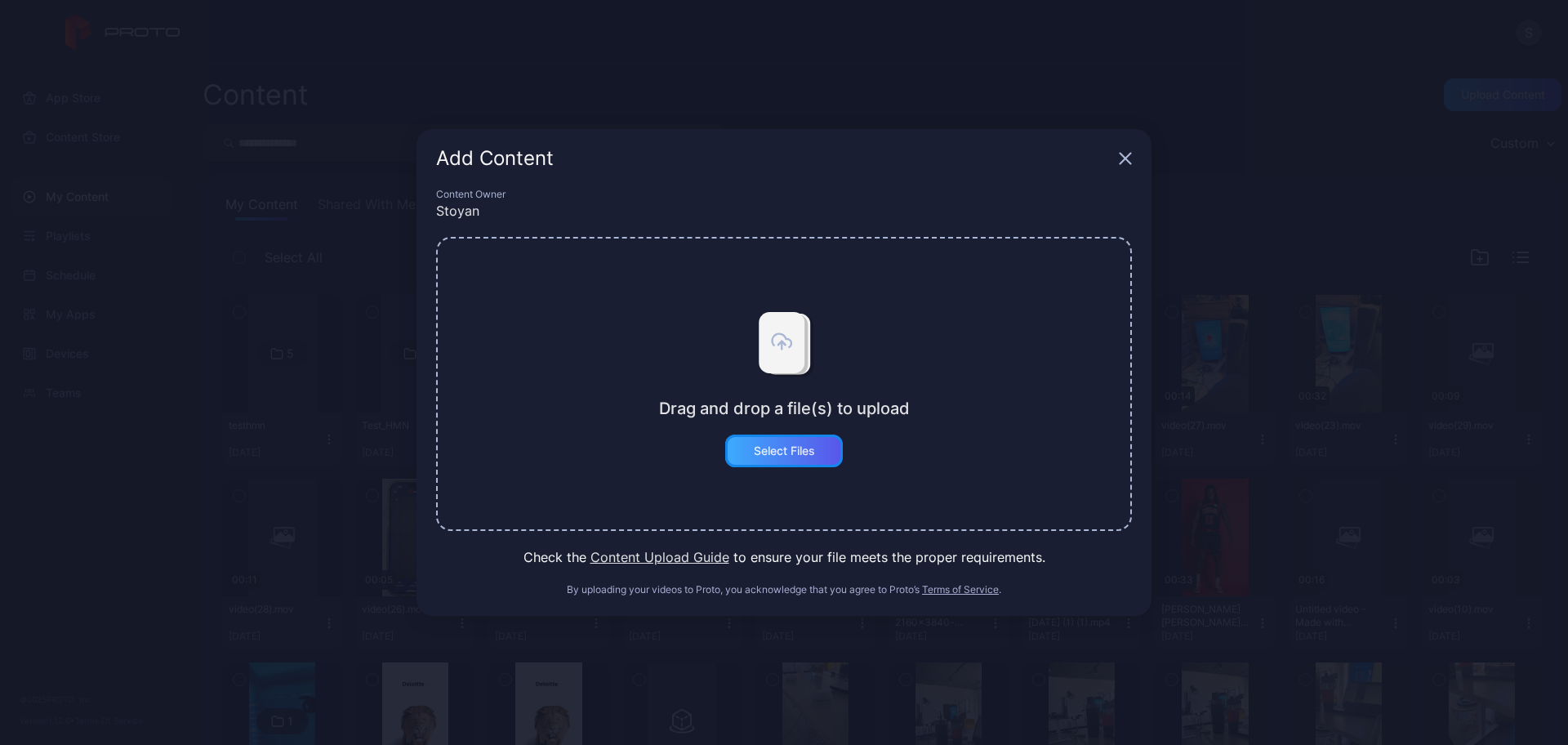 click on "Select Files" at bounding box center (784, 451) 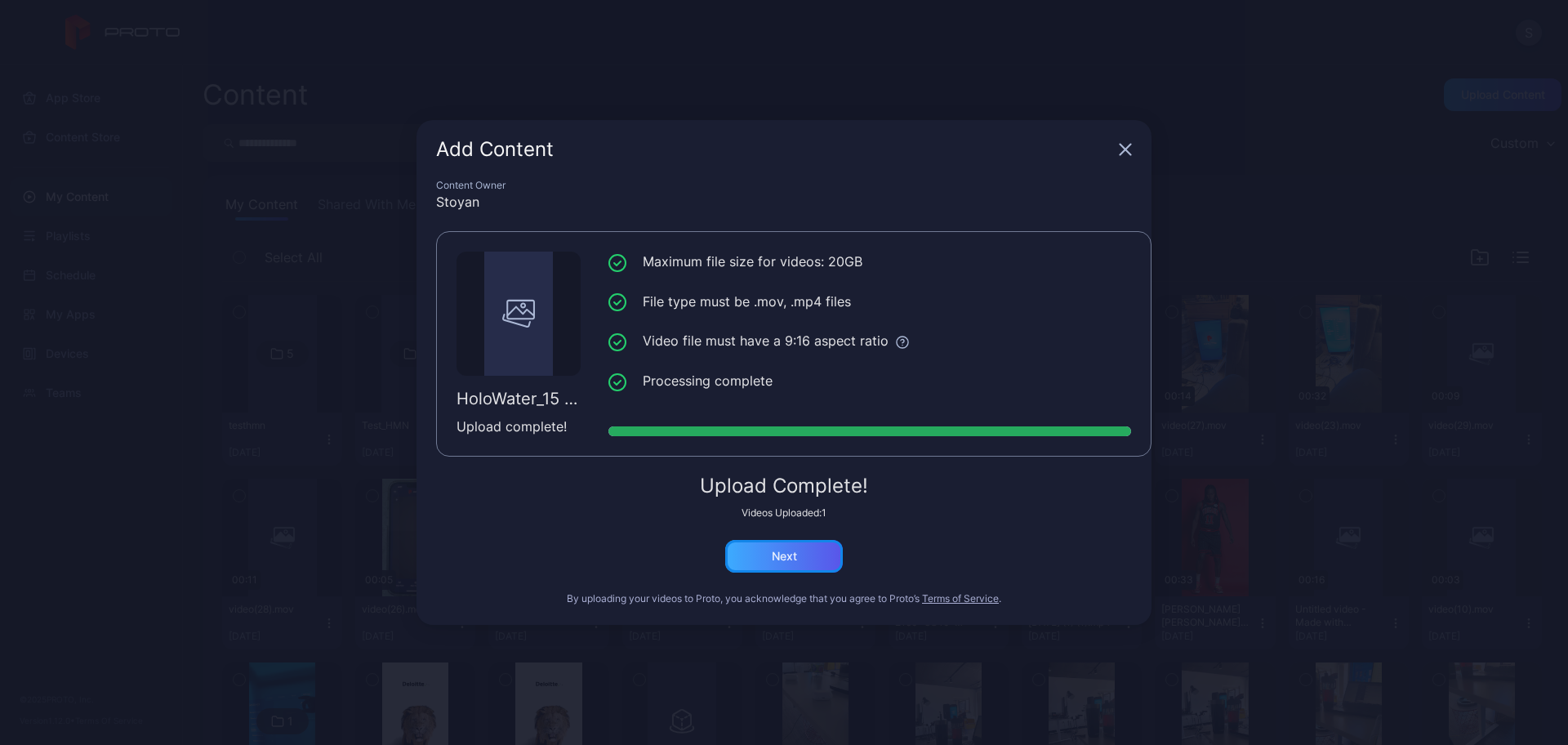 click on "Next" at bounding box center (784, 556) 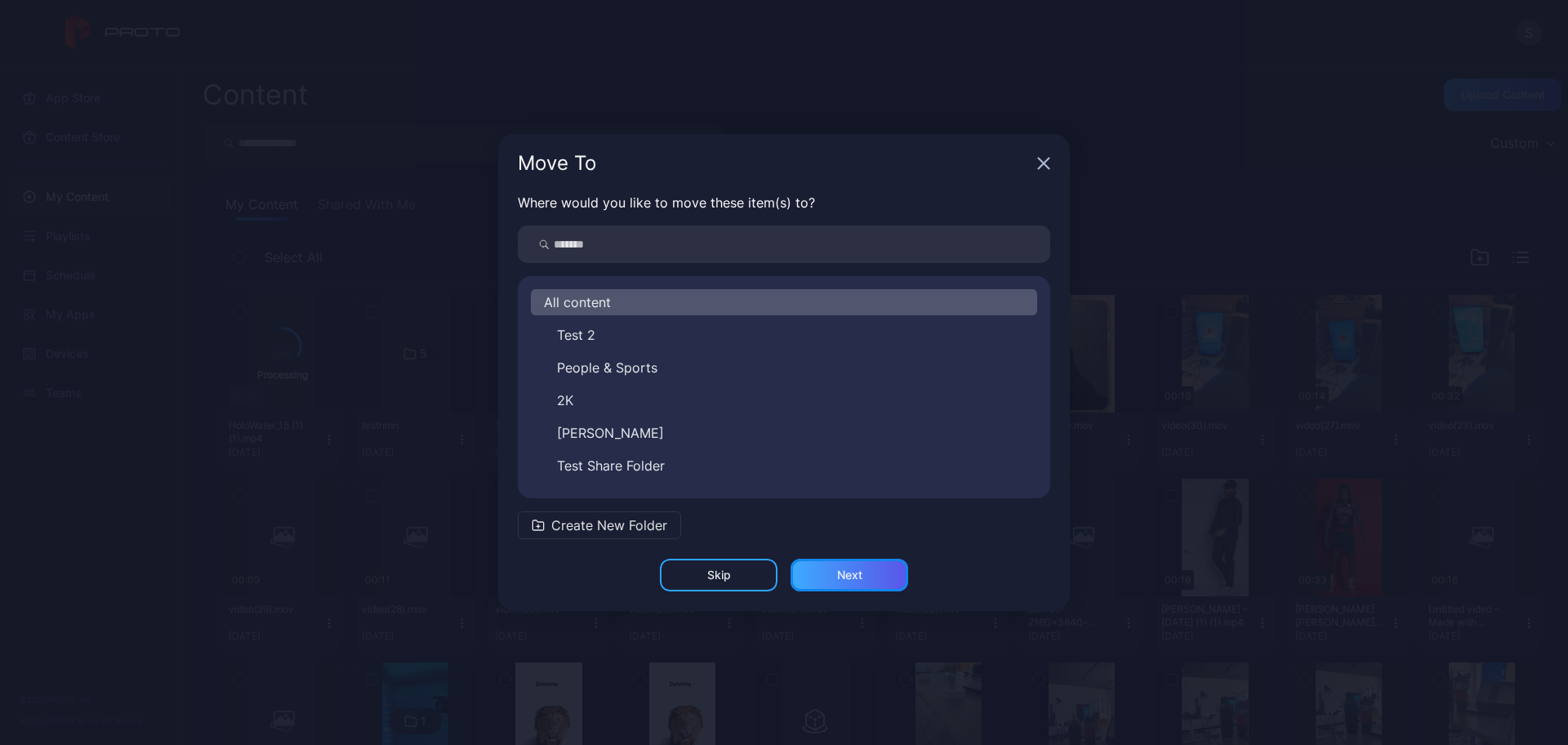 click on "Next" at bounding box center (849, 575) 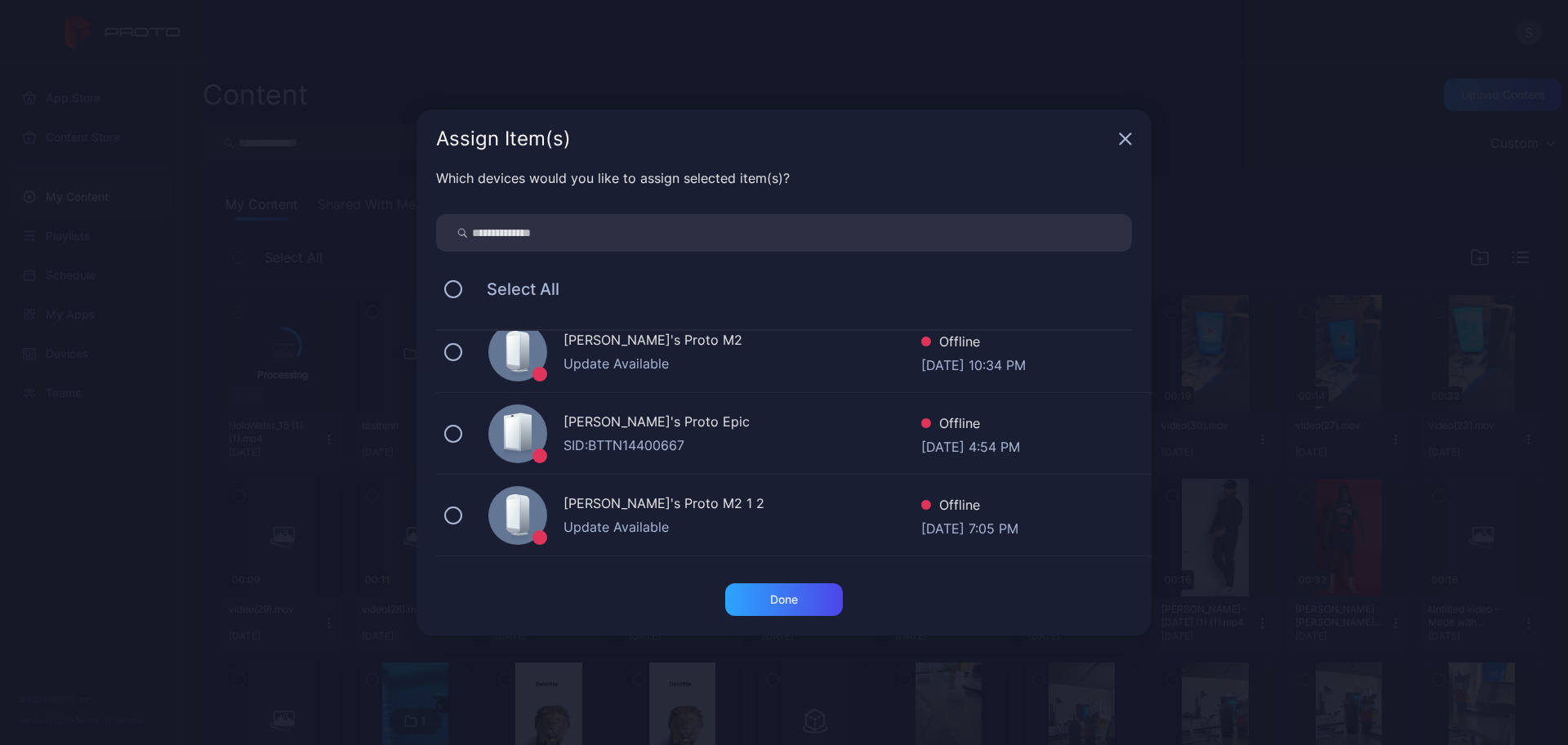 scroll, scrollTop: 911, scrollLeft: 0, axis: vertical 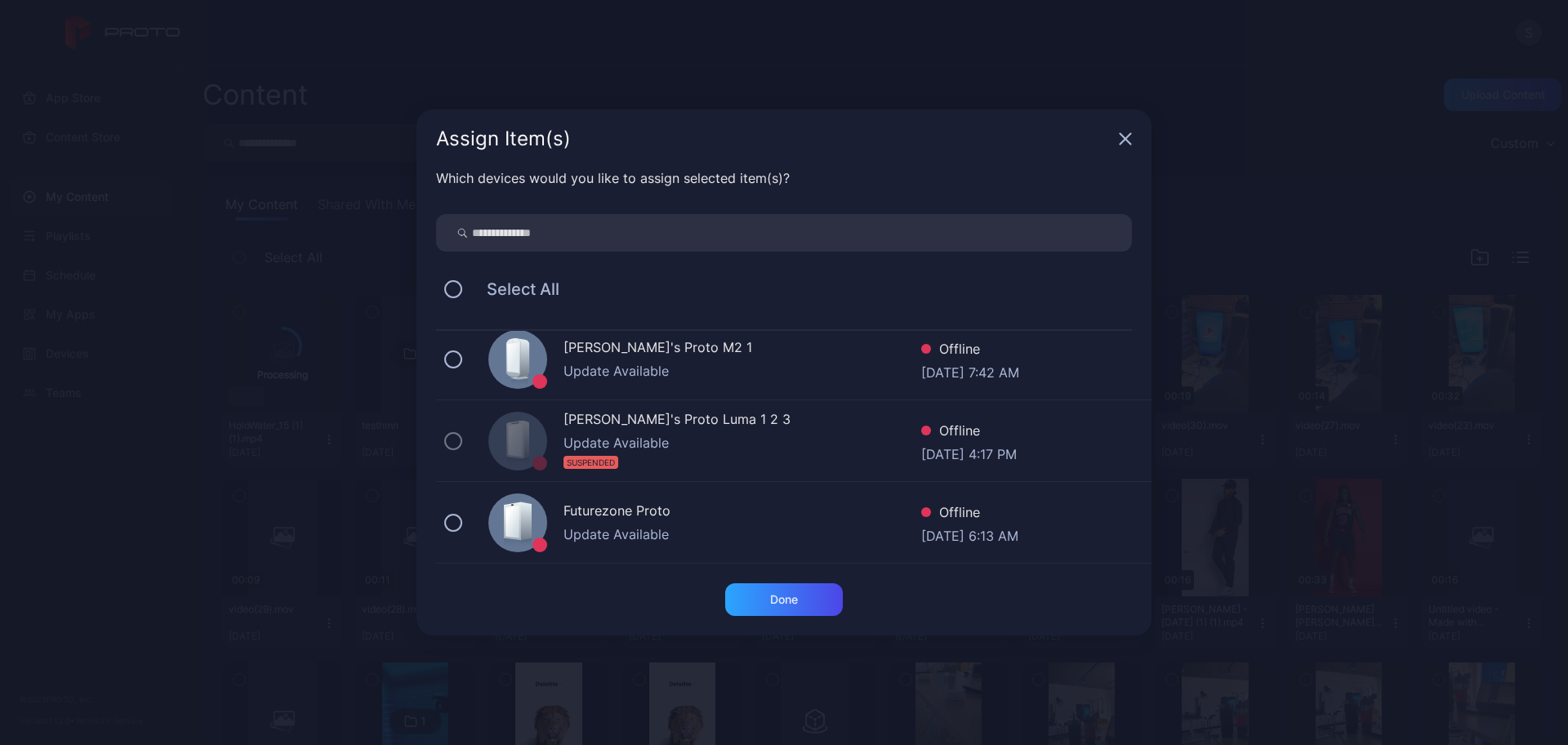 click 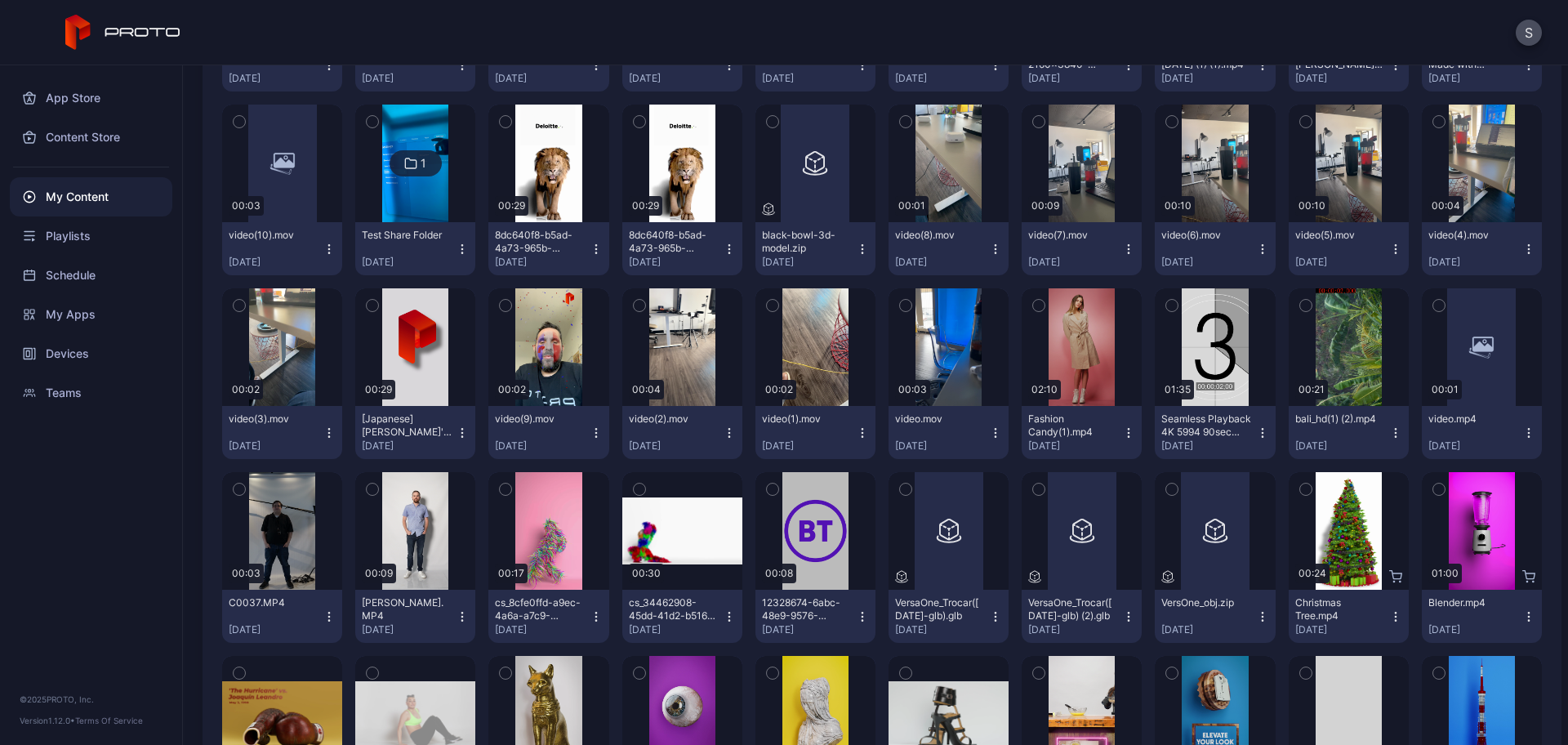 scroll, scrollTop: 0, scrollLeft: 0, axis: both 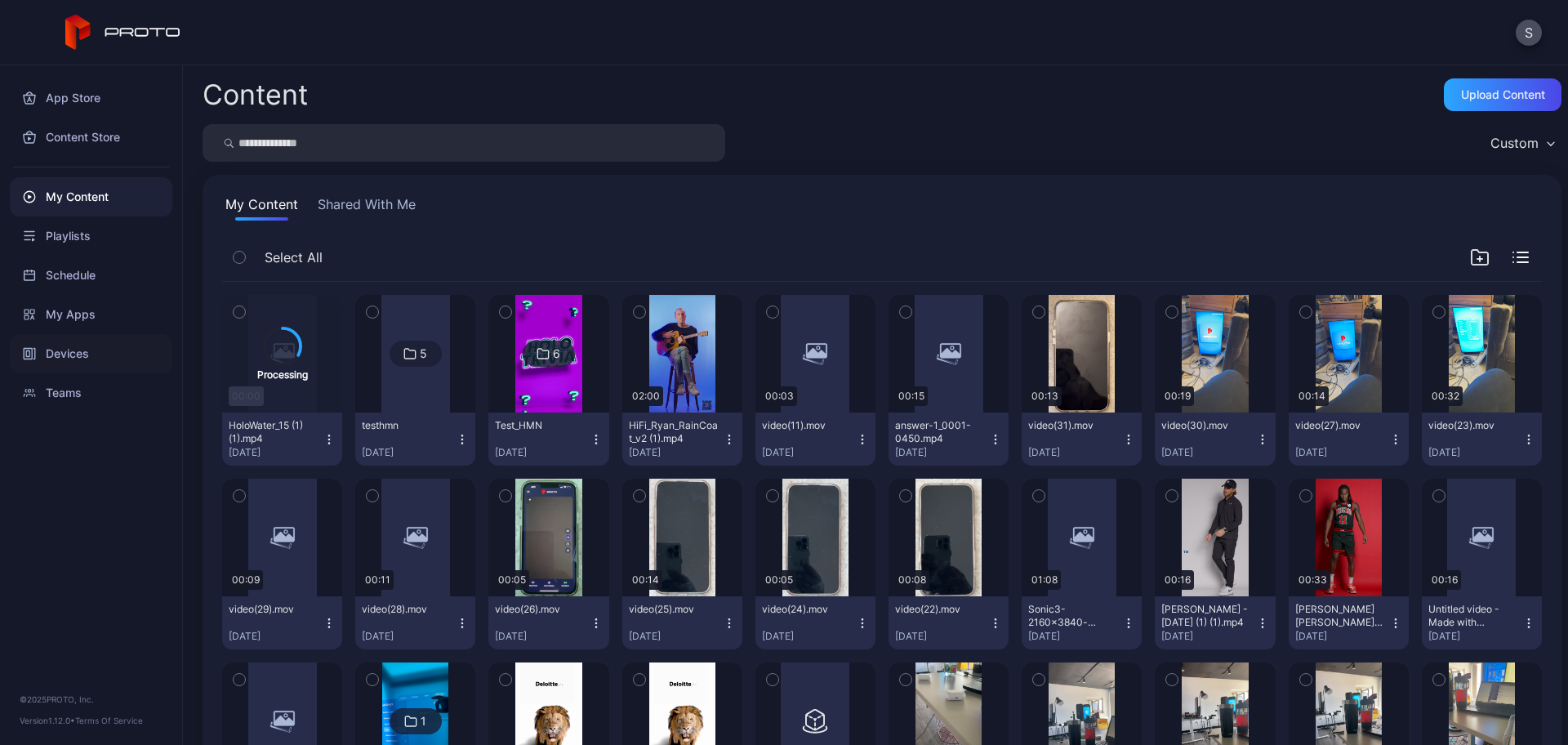 click on "Devices" at bounding box center (91, 354) 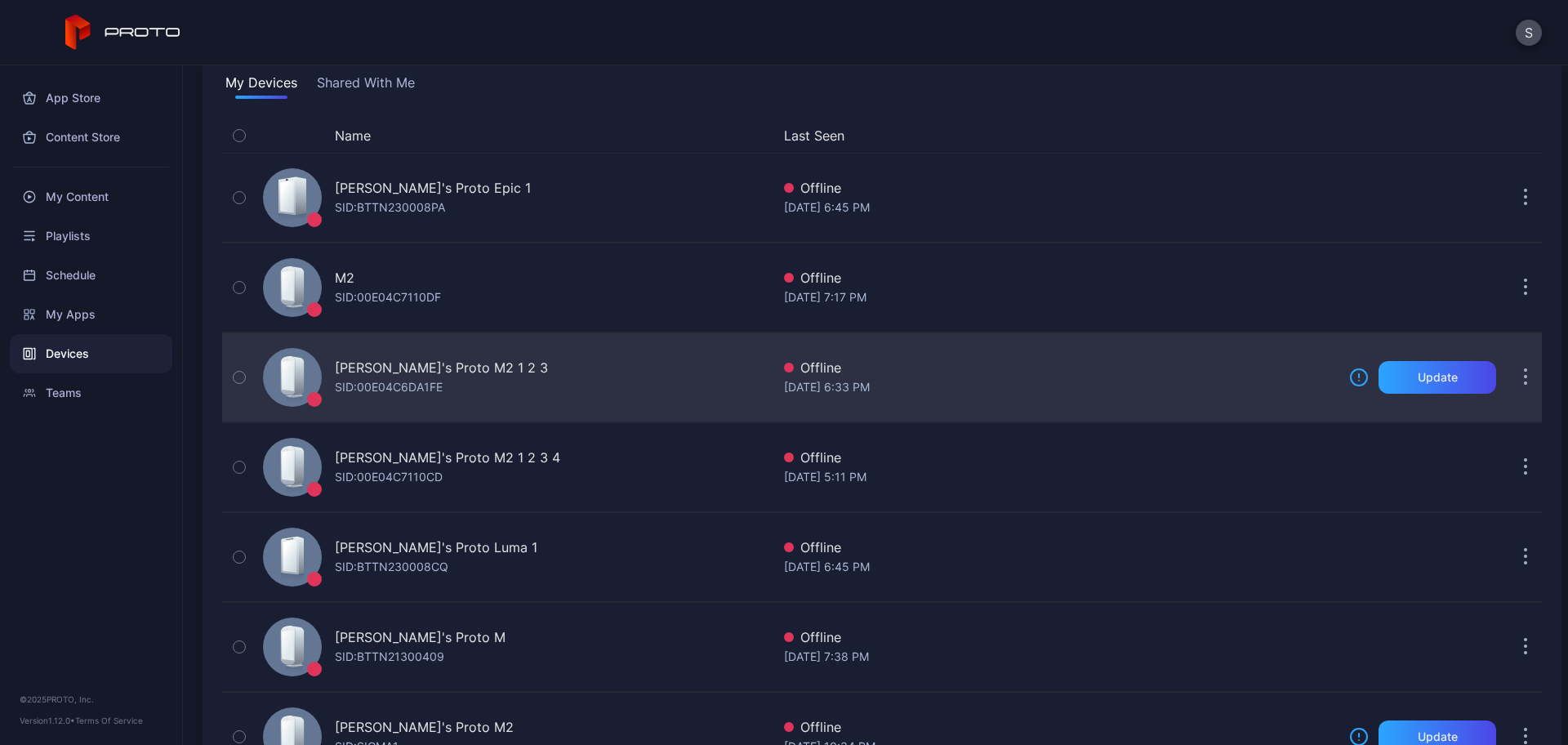 scroll, scrollTop: 0, scrollLeft: 0, axis: both 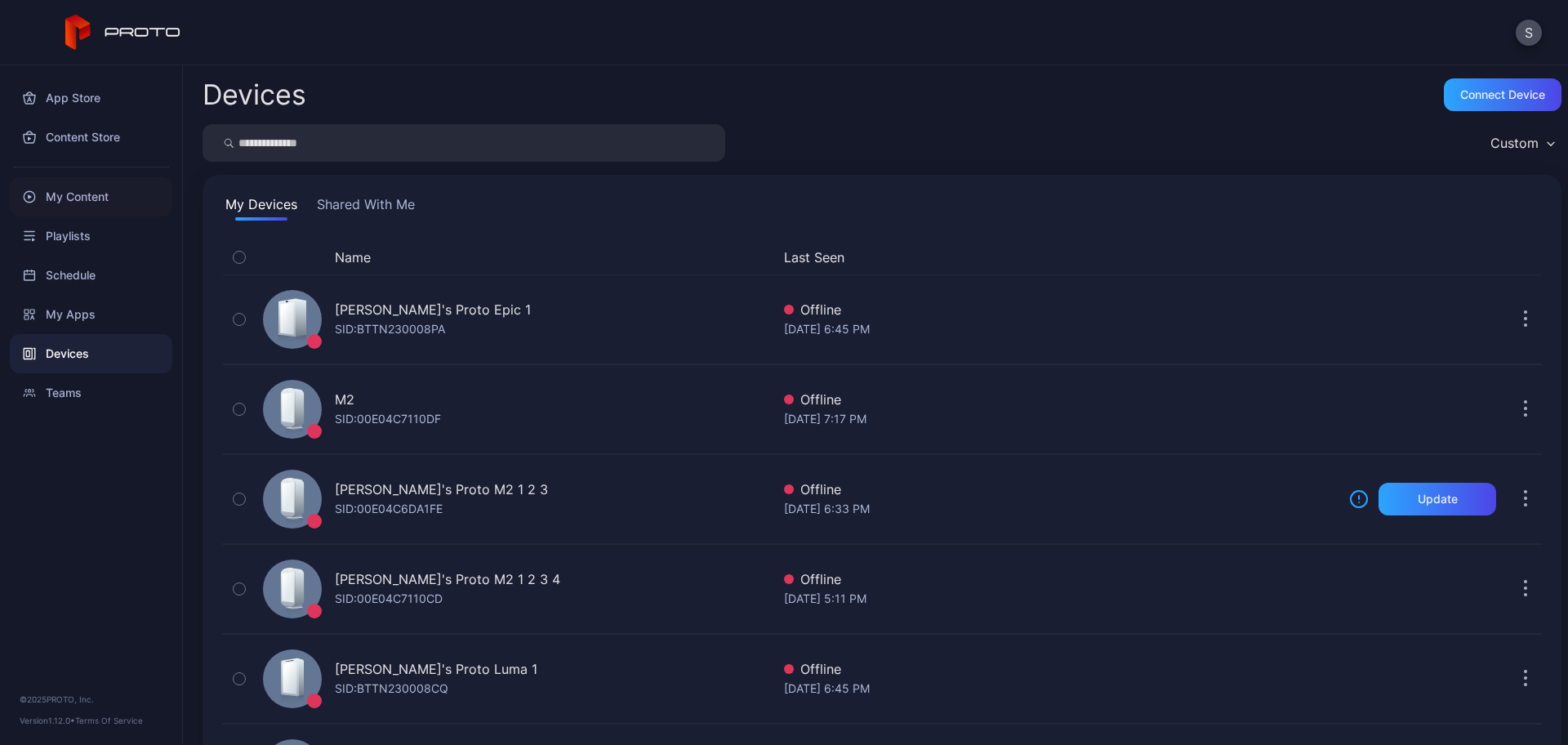 click on "My Content" at bounding box center (91, 197) 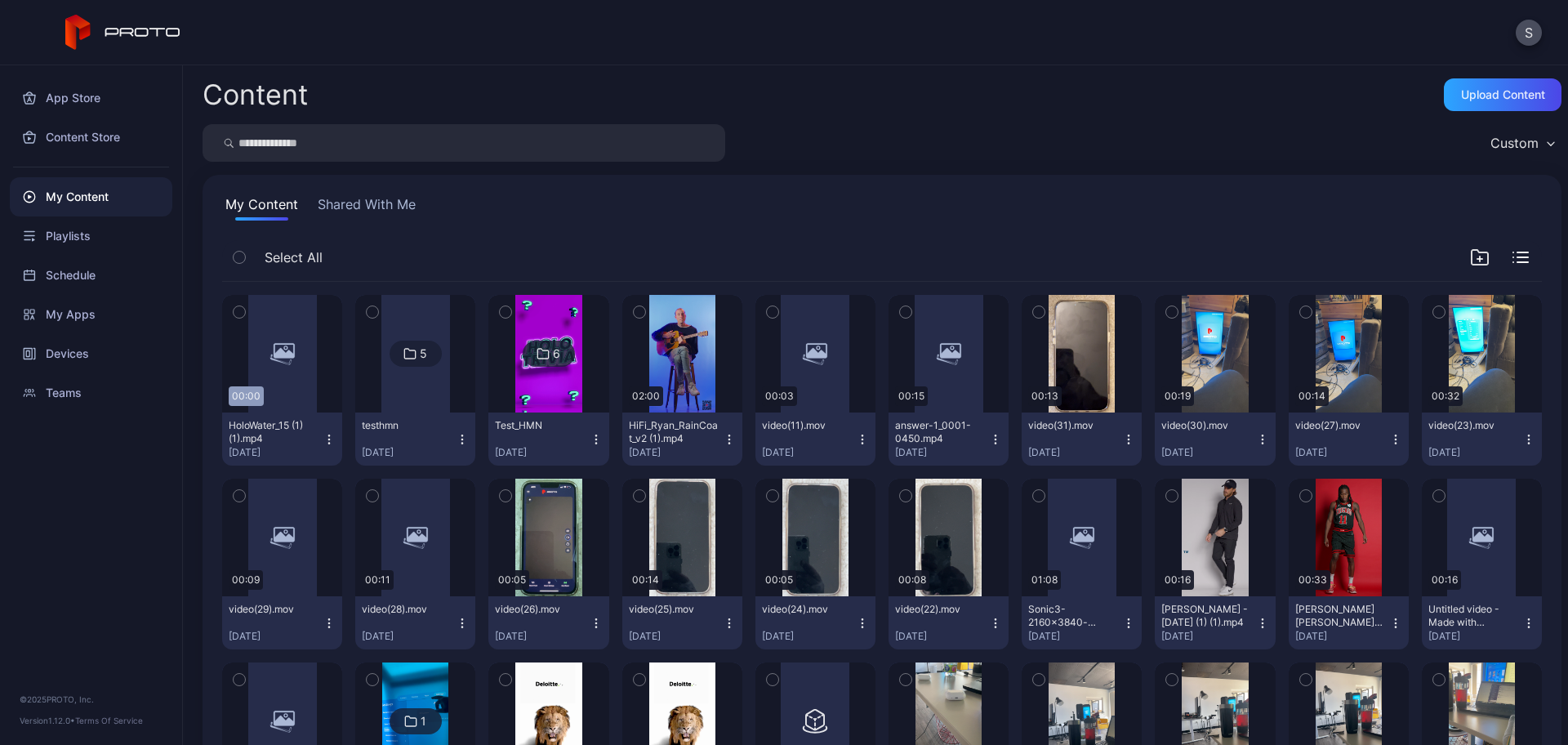 click 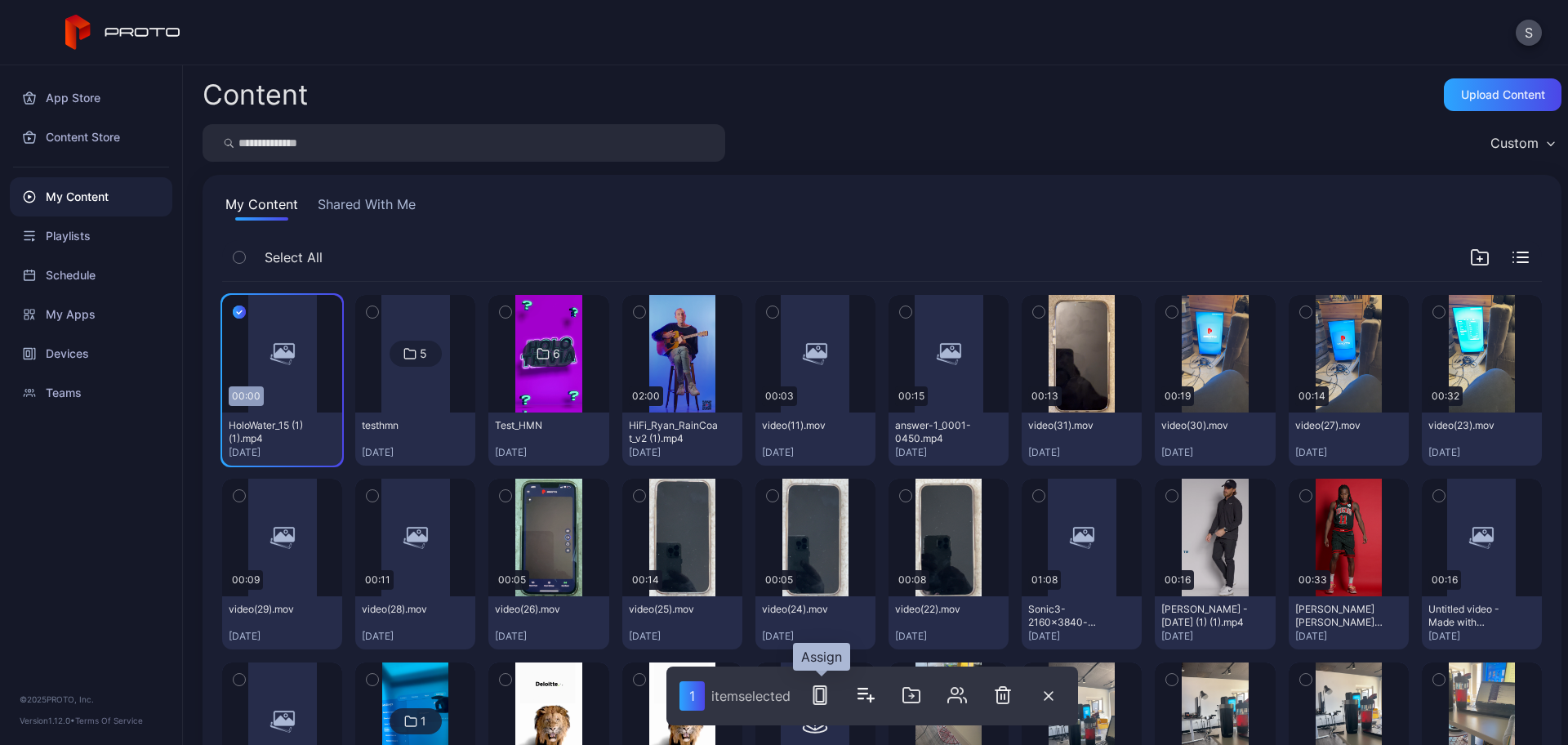 click 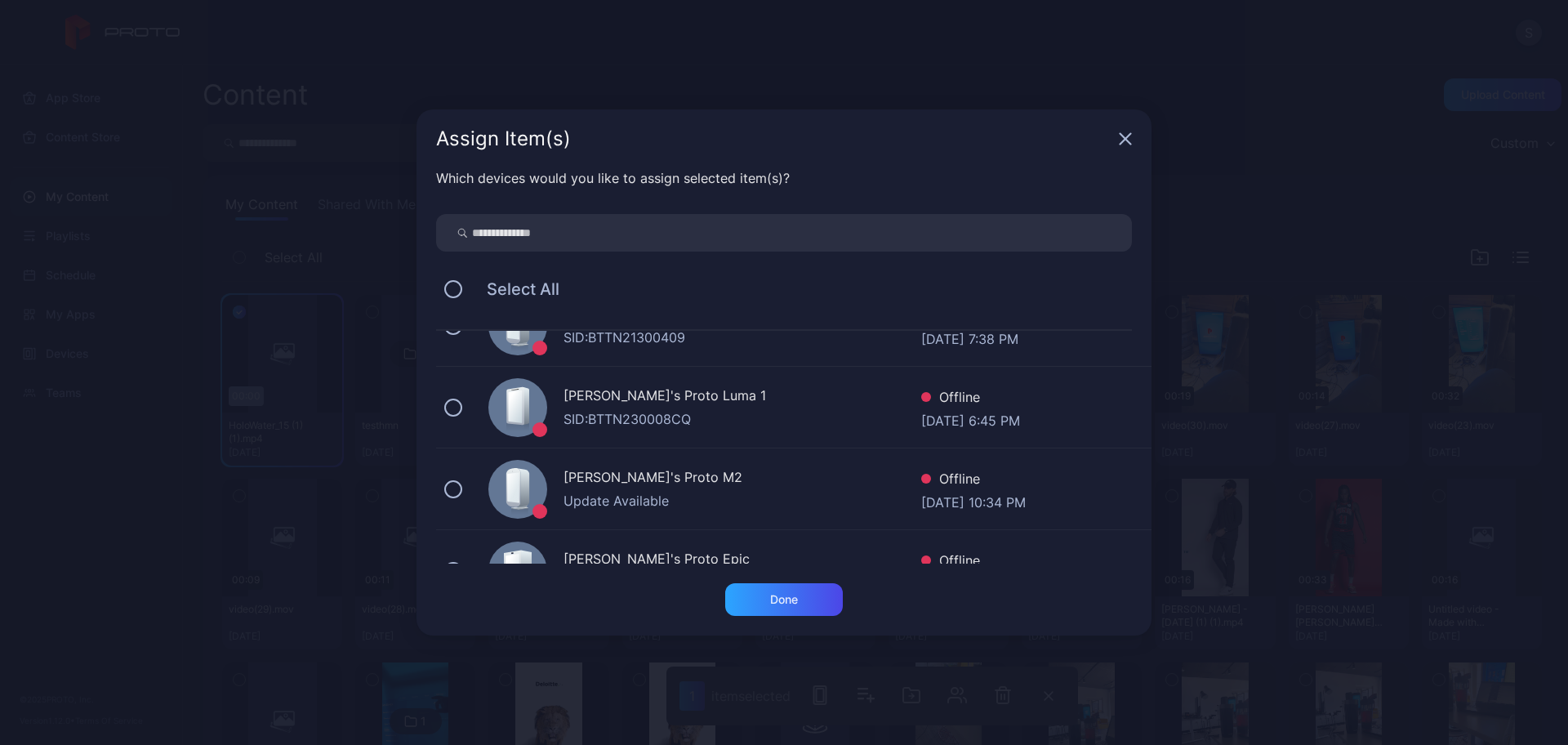 scroll, scrollTop: 189, scrollLeft: 0, axis: vertical 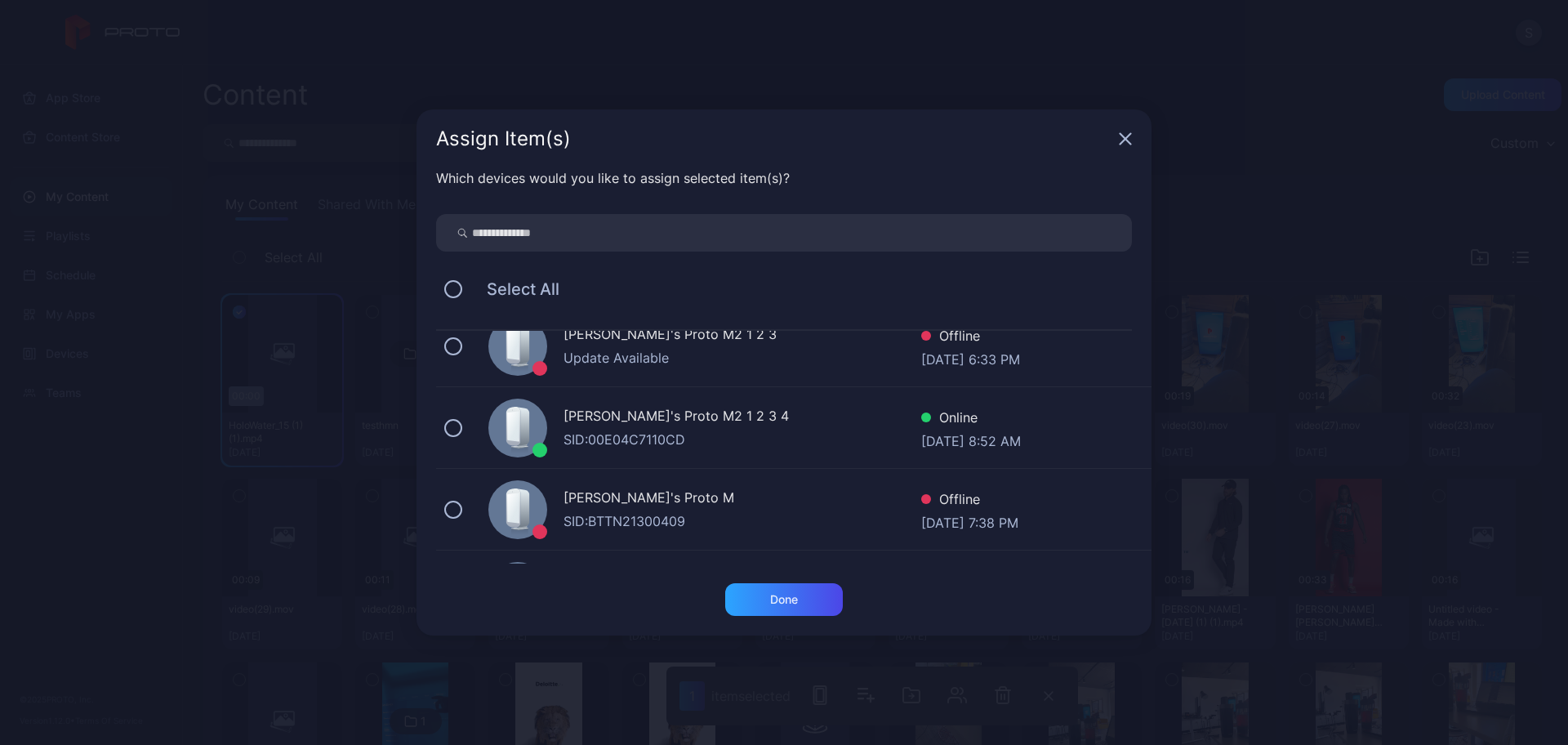 click on "[PERSON_NAME]'s Proto M2 1 2 3 4" at bounding box center (742, 417) 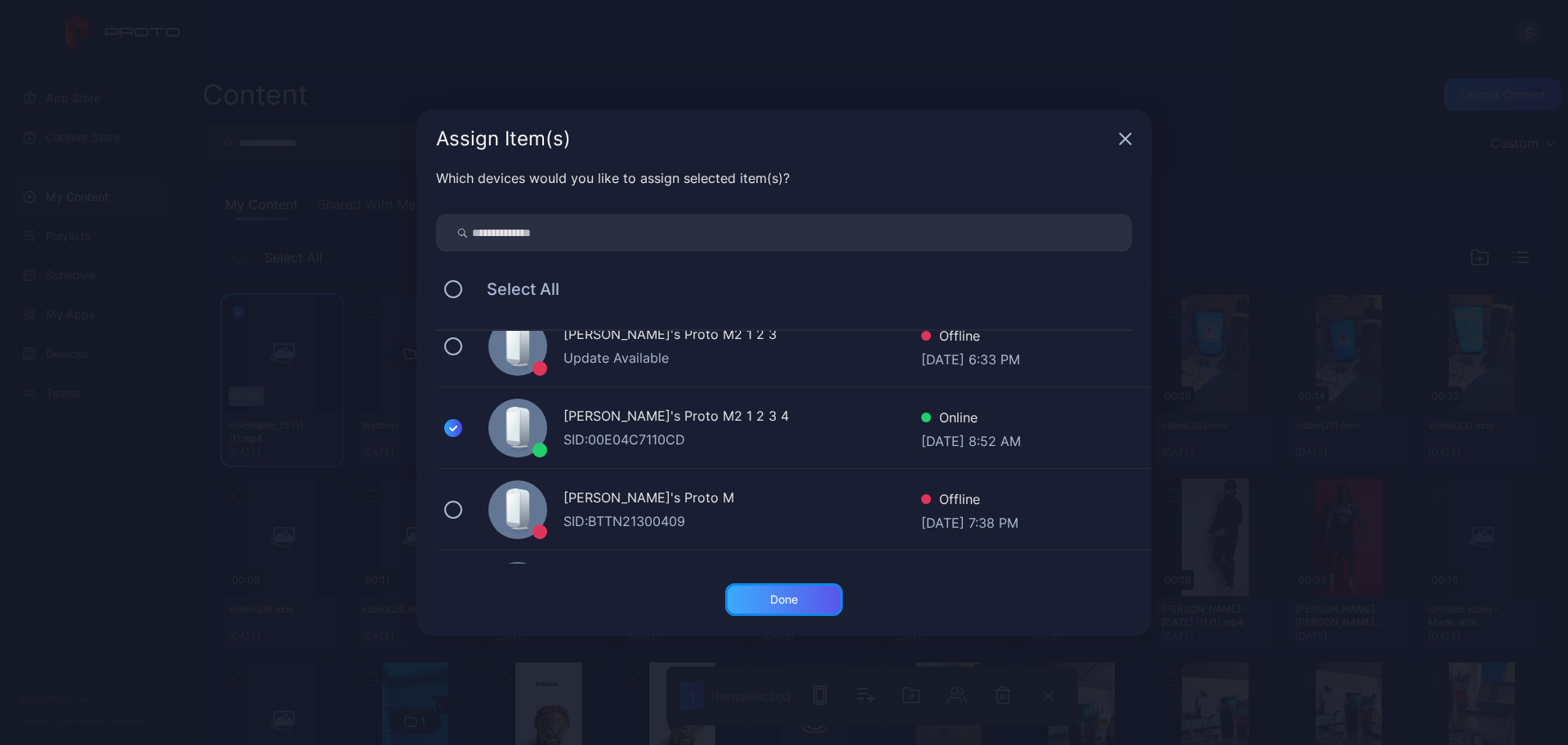 click on "Done" at bounding box center (784, 600) 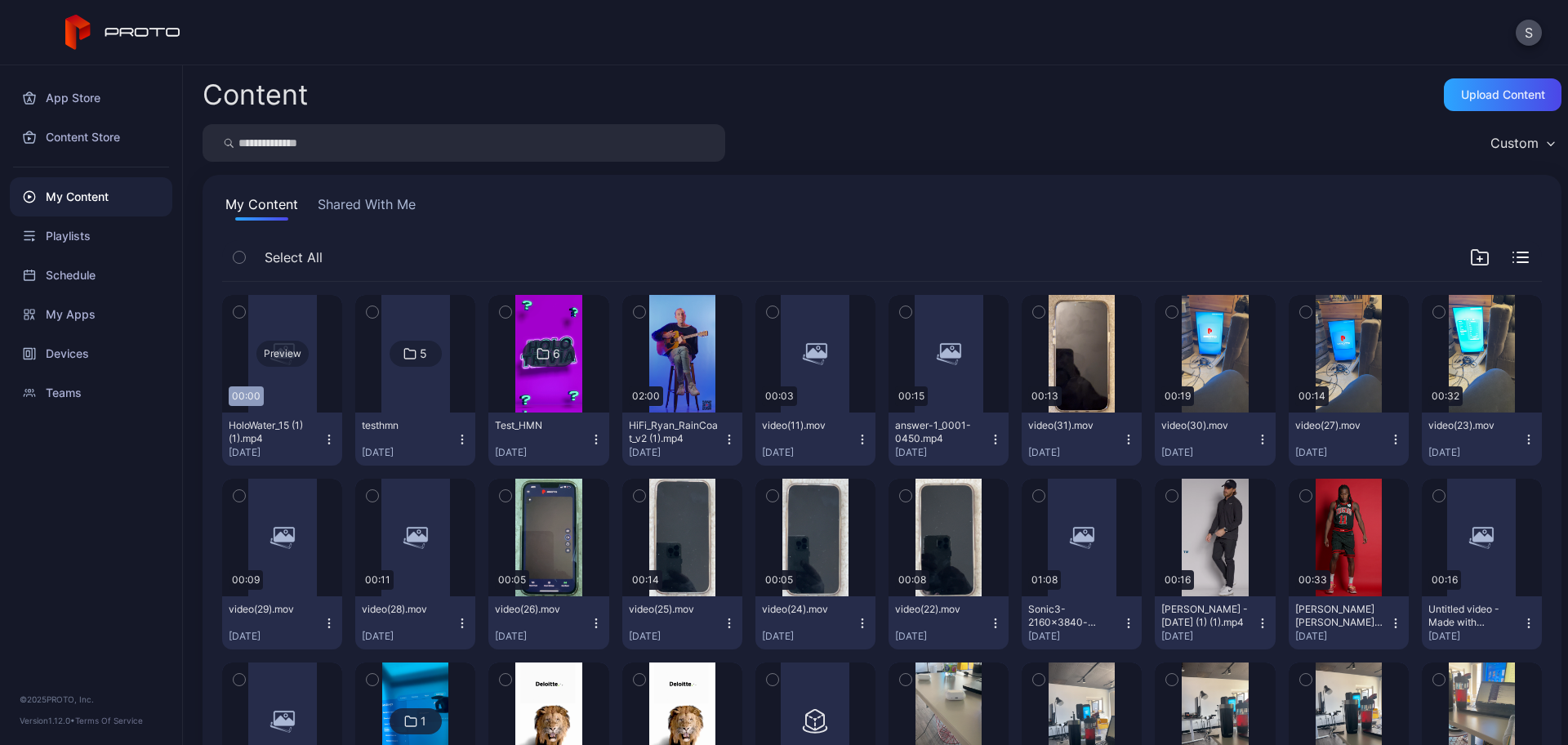 click on "Preview" at bounding box center (283, 354) 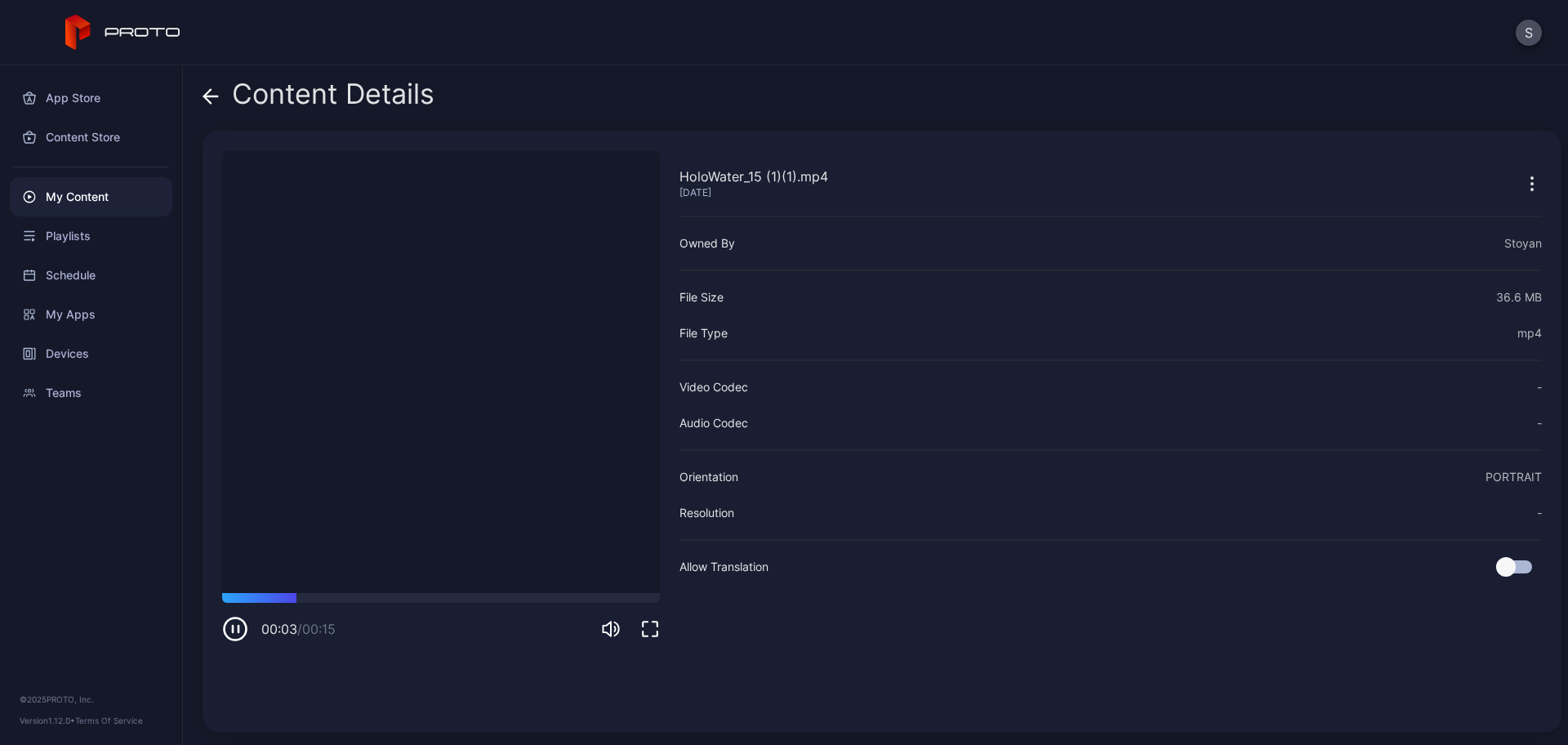 click 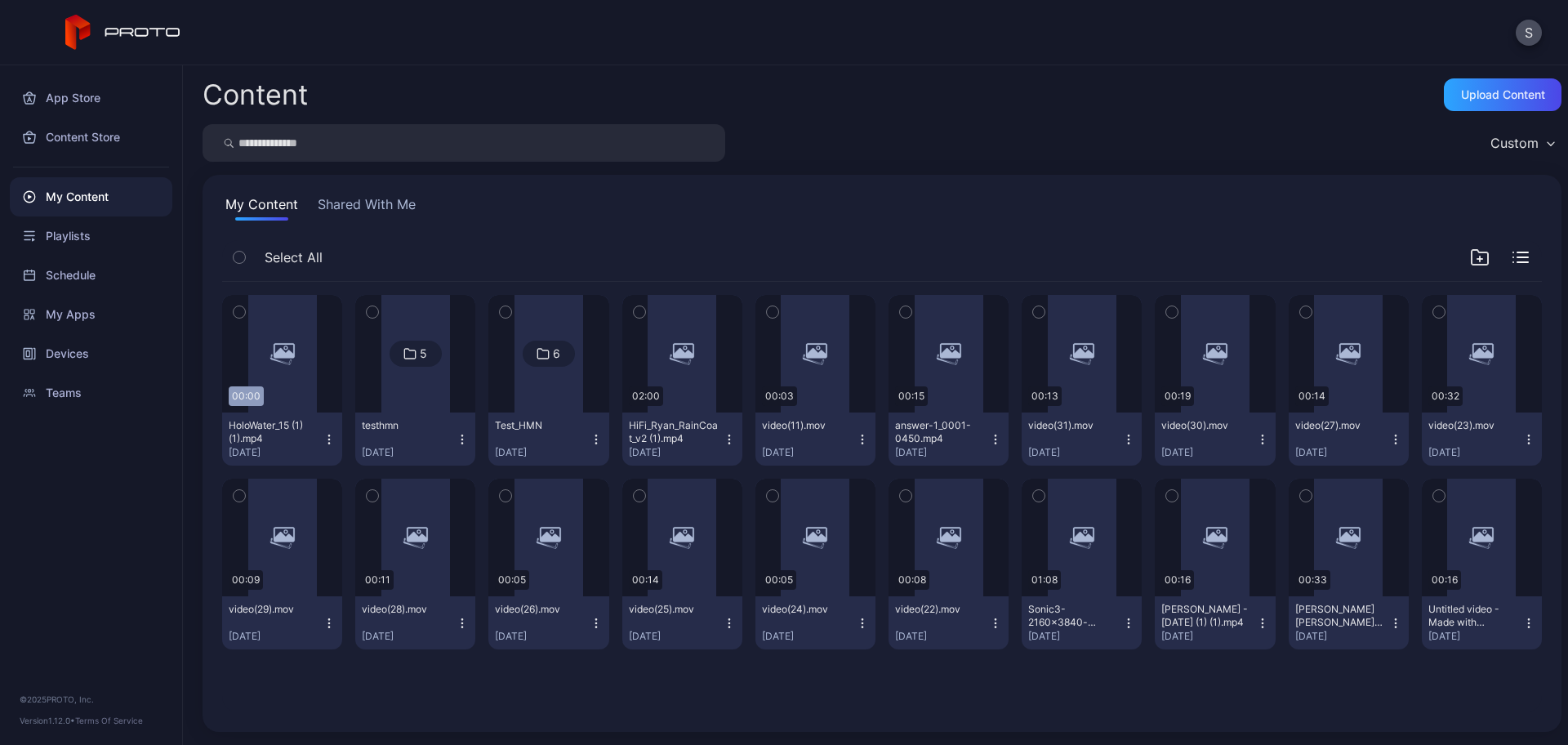 scroll, scrollTop: 0, scrollLeft: 0, axis: both 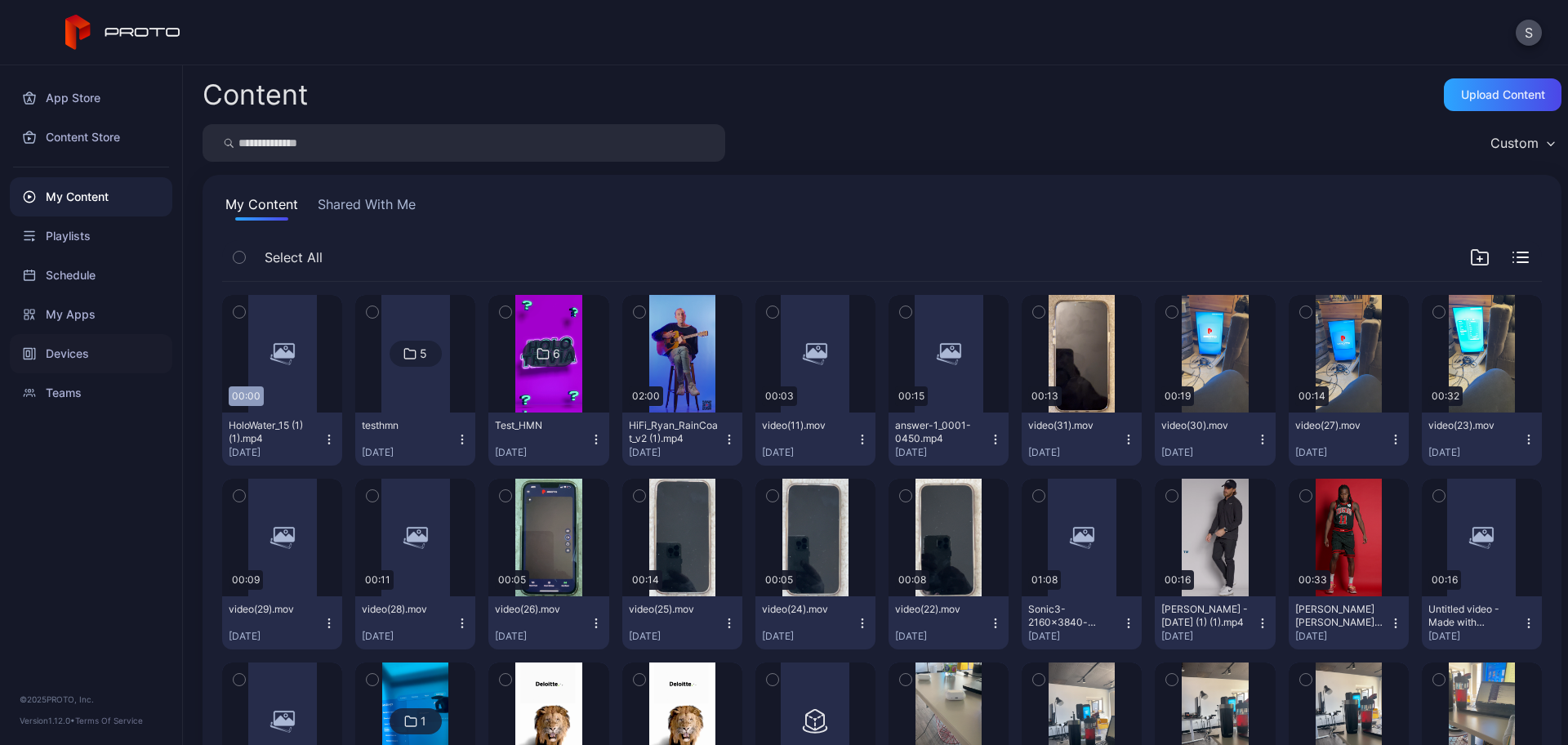 click on "Devices" at bounding box center [91, 354] 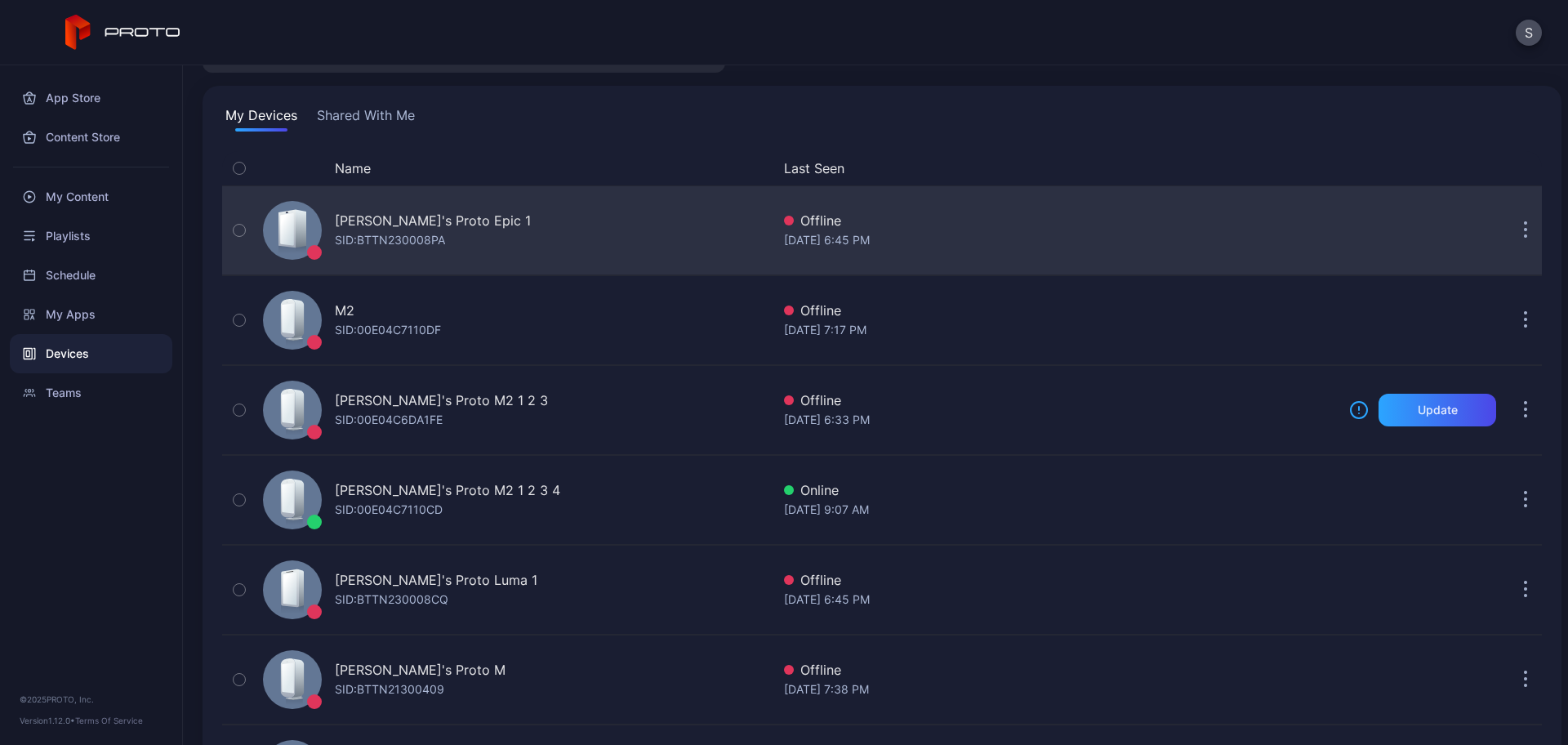 scroll, scrollTop: 90, scrollLeft: 0, axis: vertical 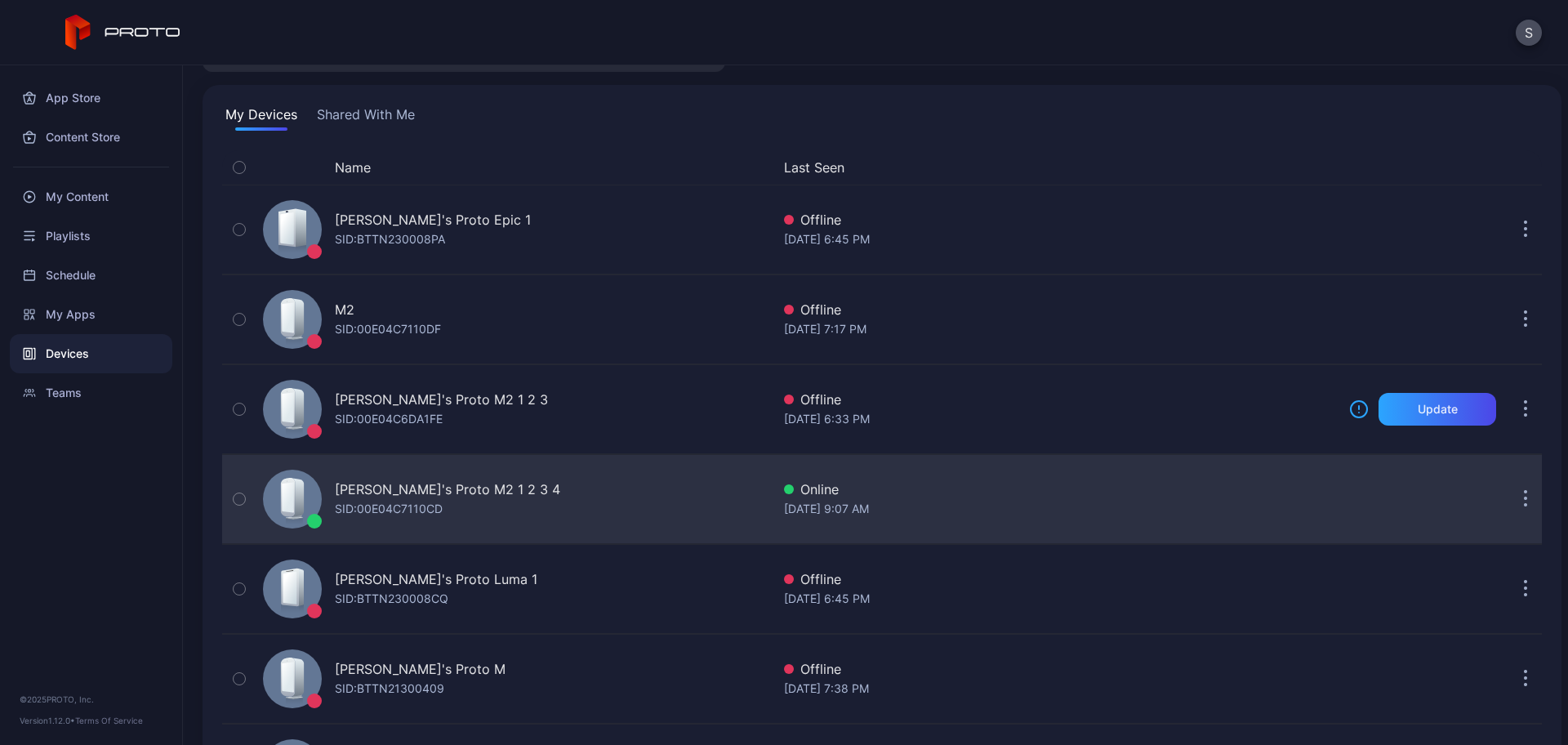 click on "SID:  00E04C7110CD" at bounding box center (389, 509) 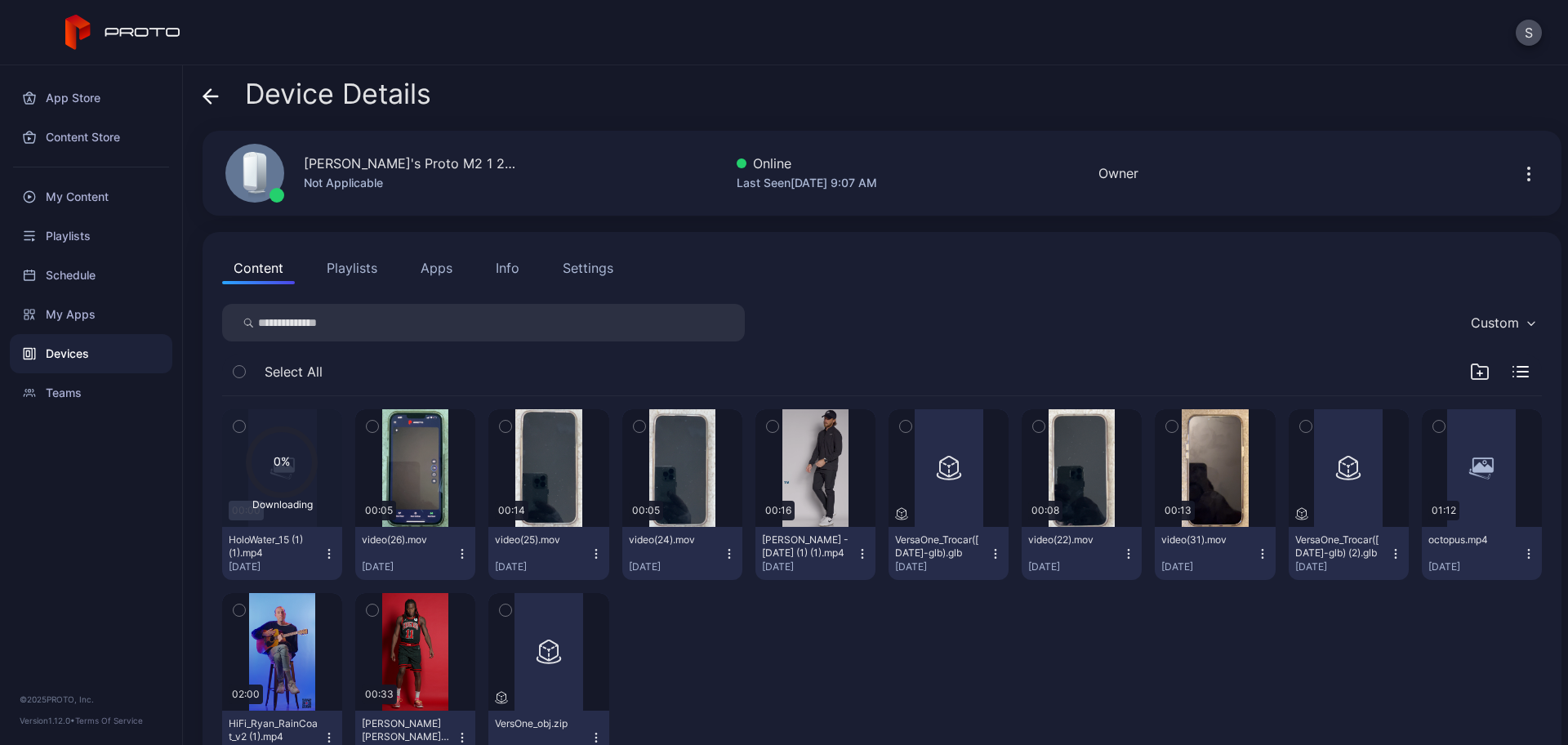 click 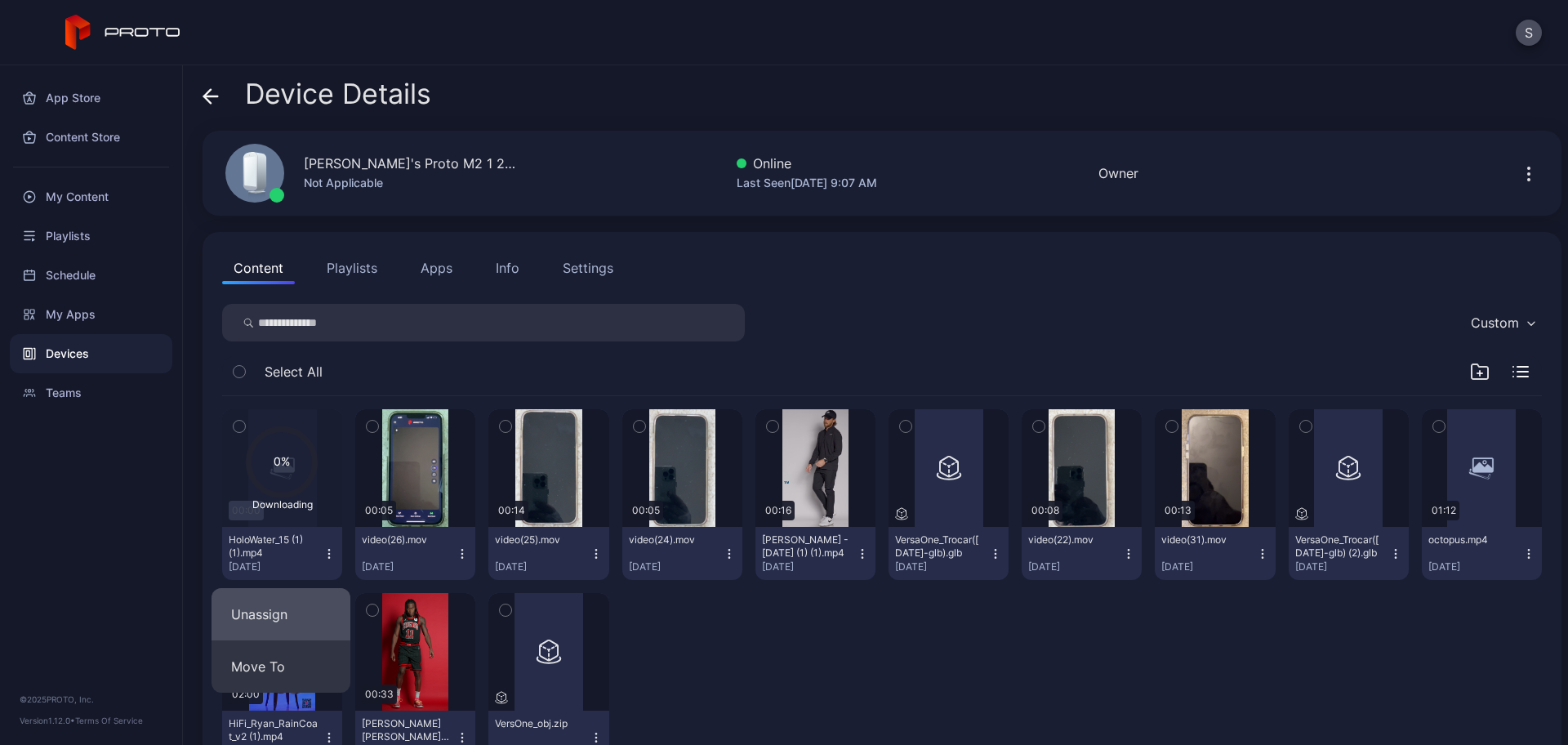 click on "Unassign" at bounding box center (281, 614) 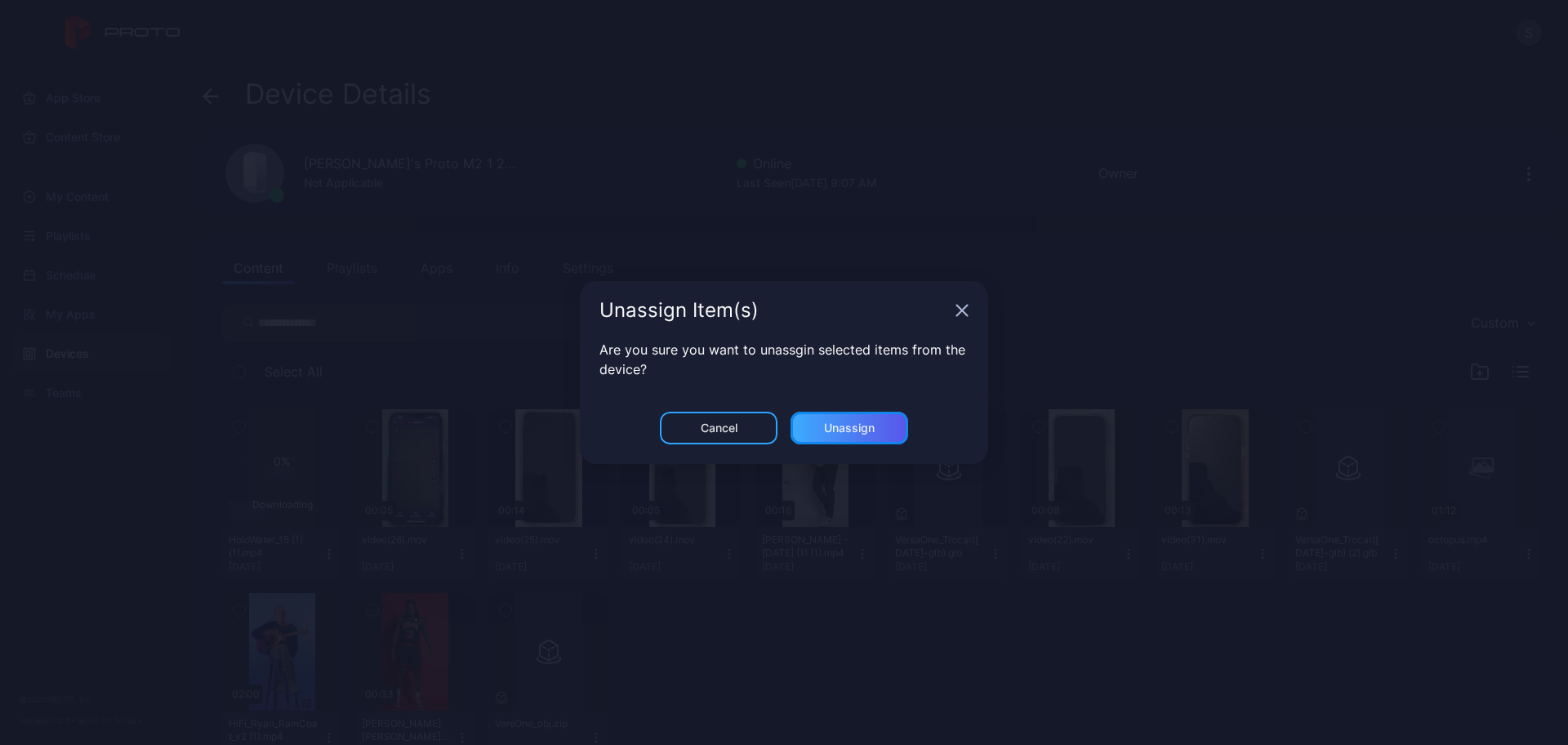 click on "Unassign" at bounding box center [849, 428] 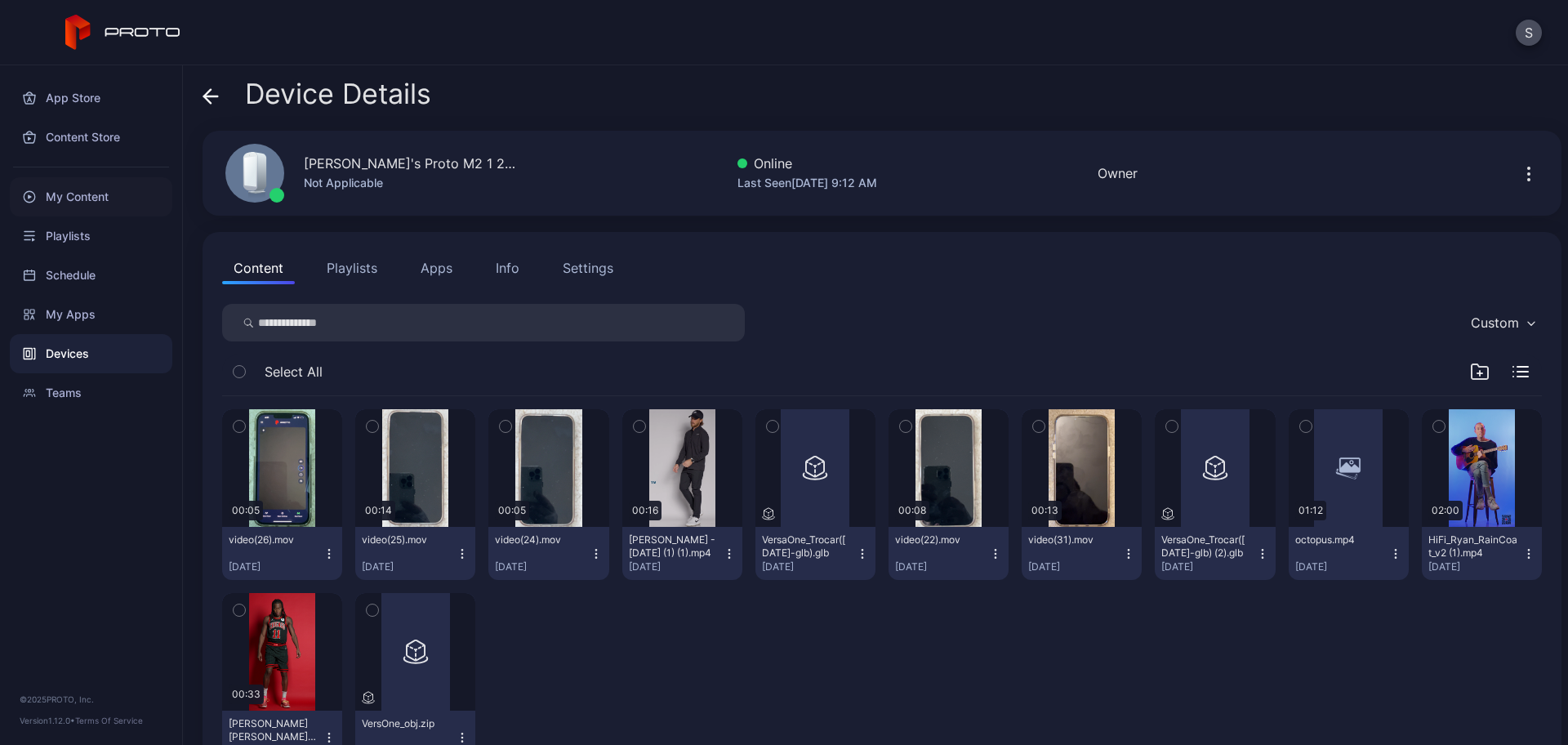 click on "My Content" at bounding box center [91, 197] 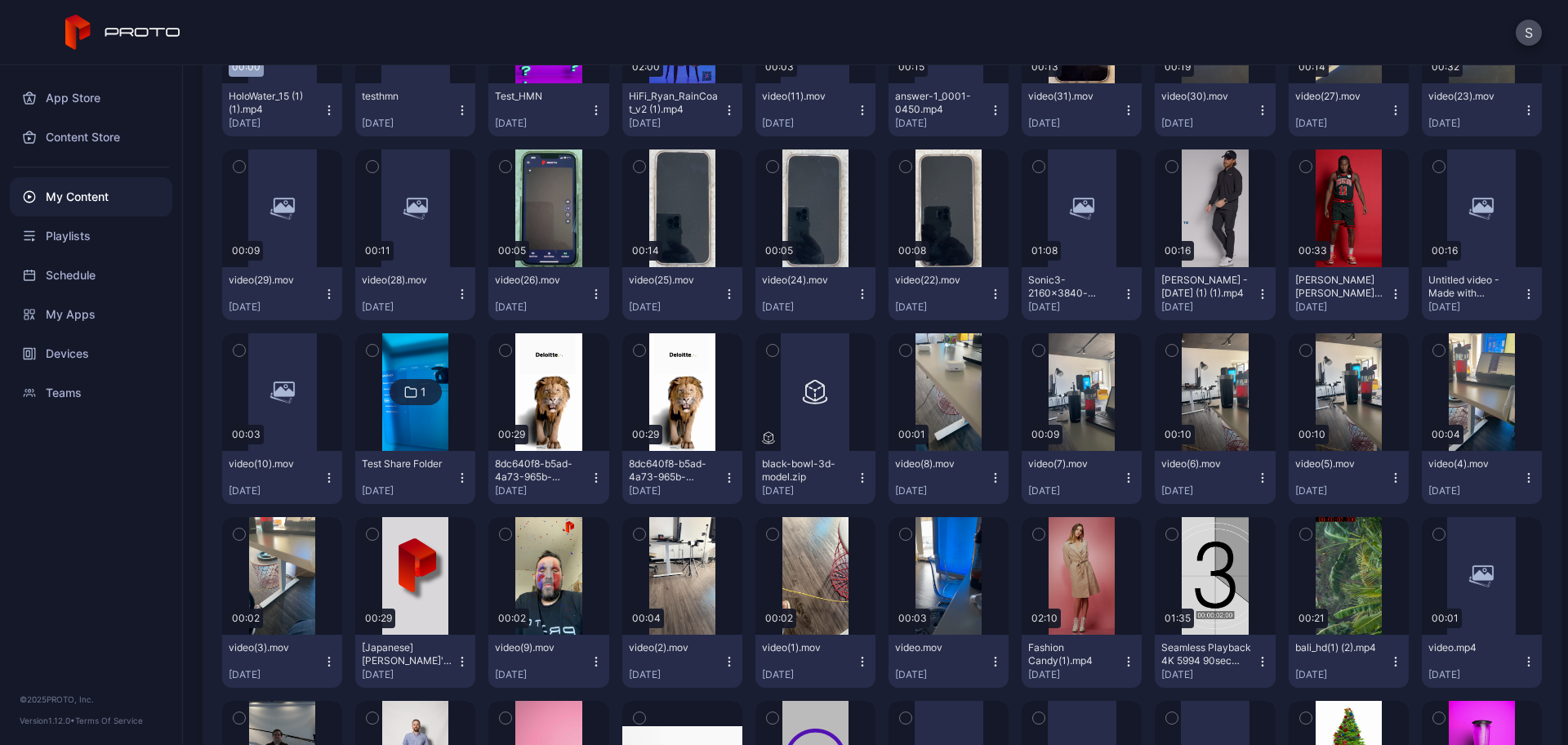 scroll, scrollTop: 332, scrollLeft: 0, axis: vertical 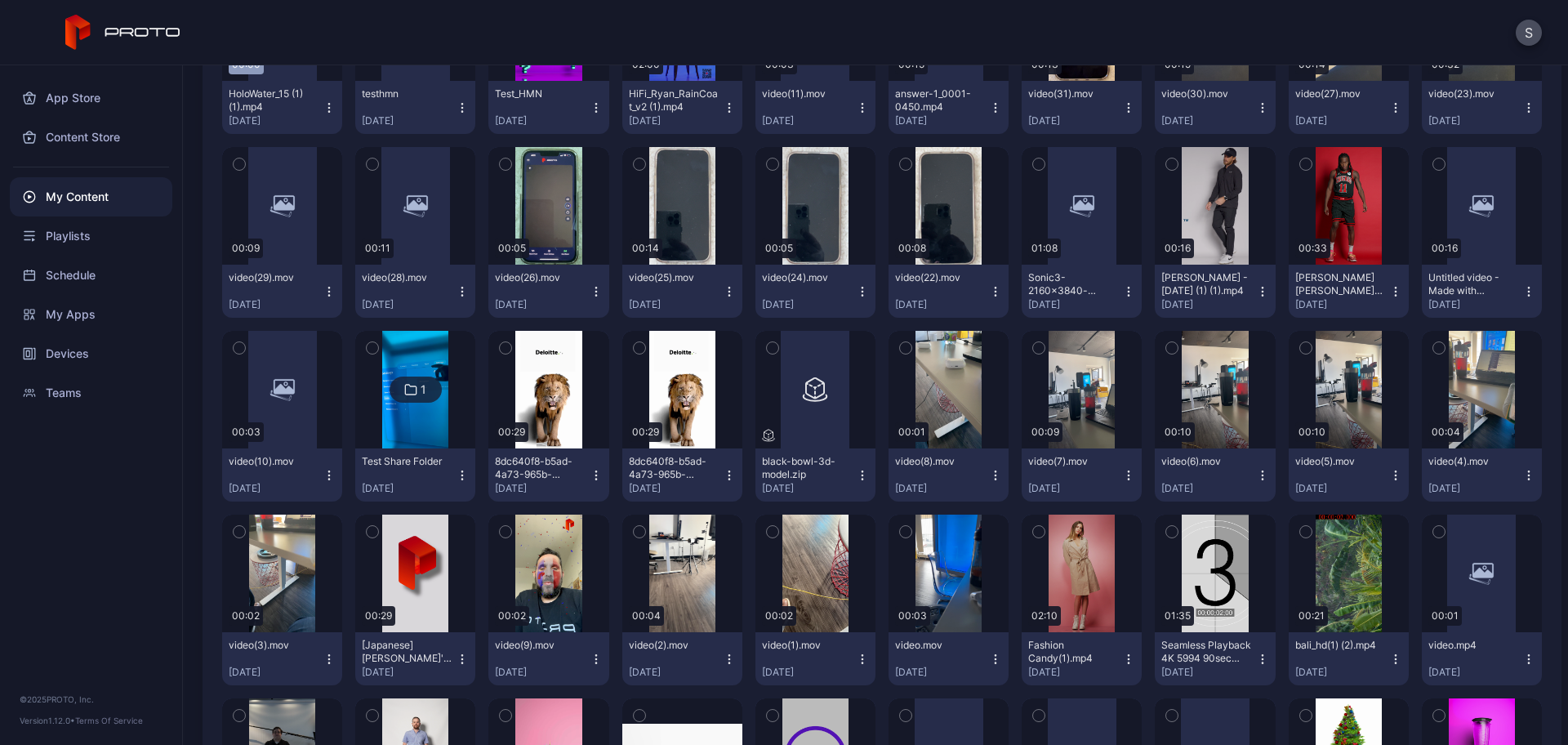 click 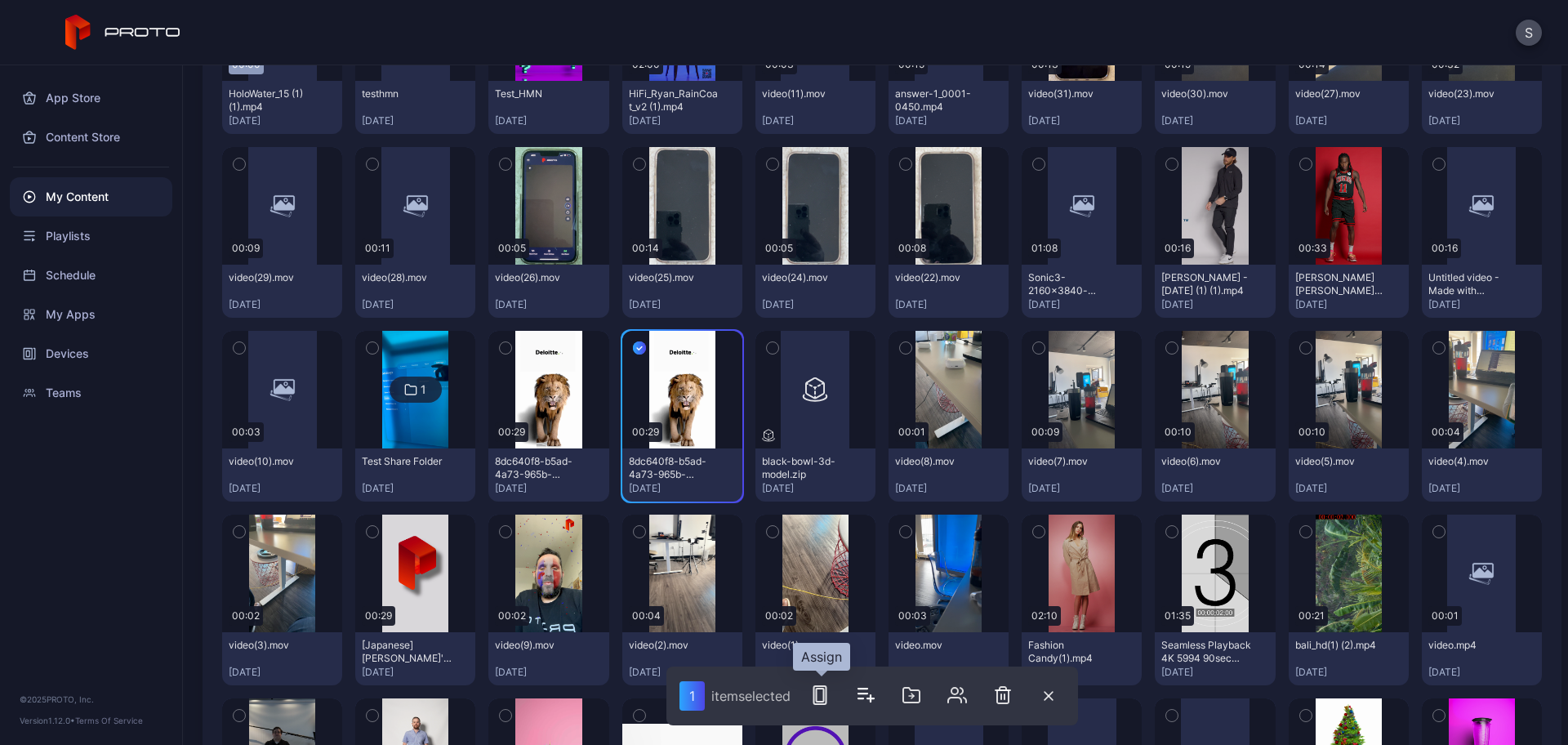click 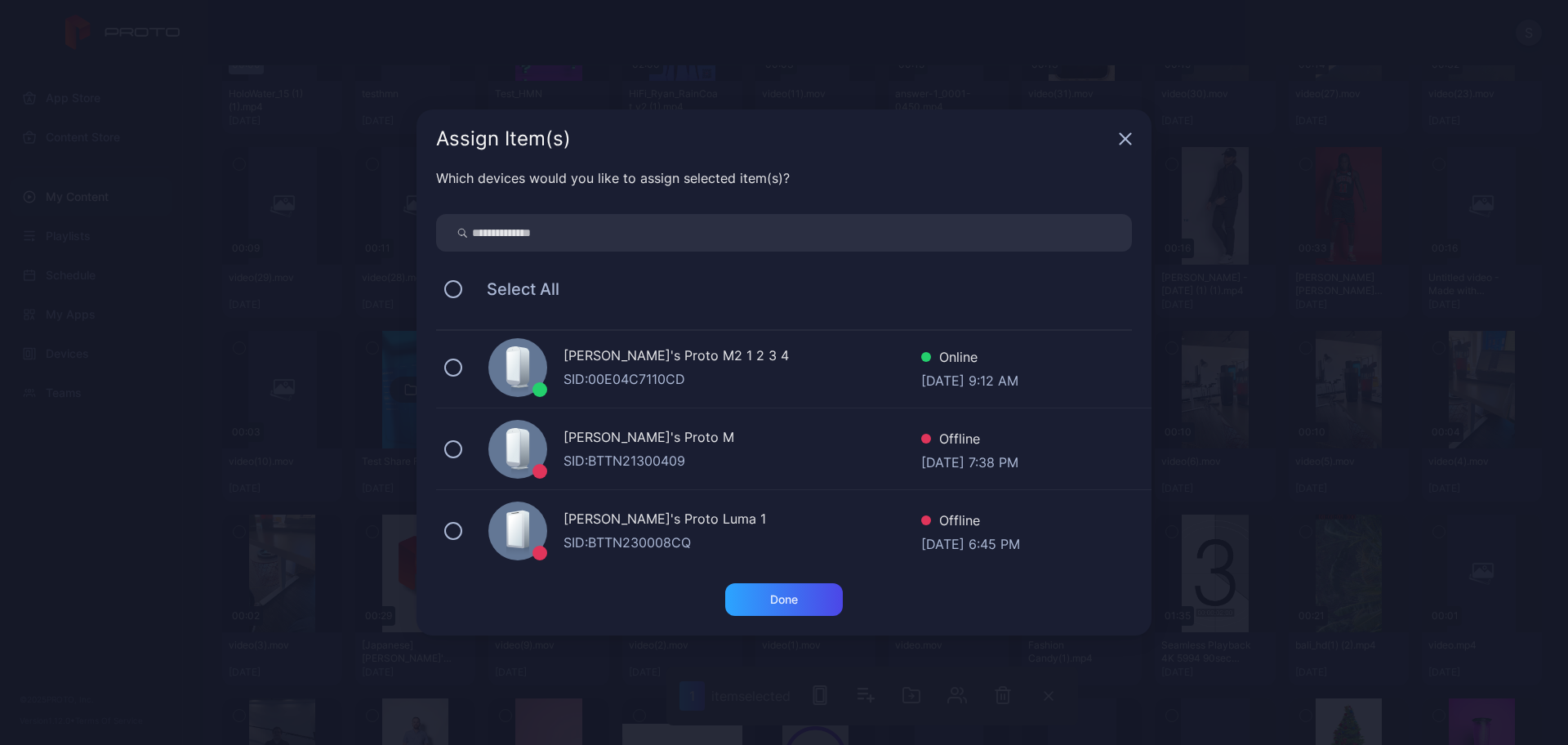 scroll, scrollTop: 235, scrollLeft: 0, axis: vertical 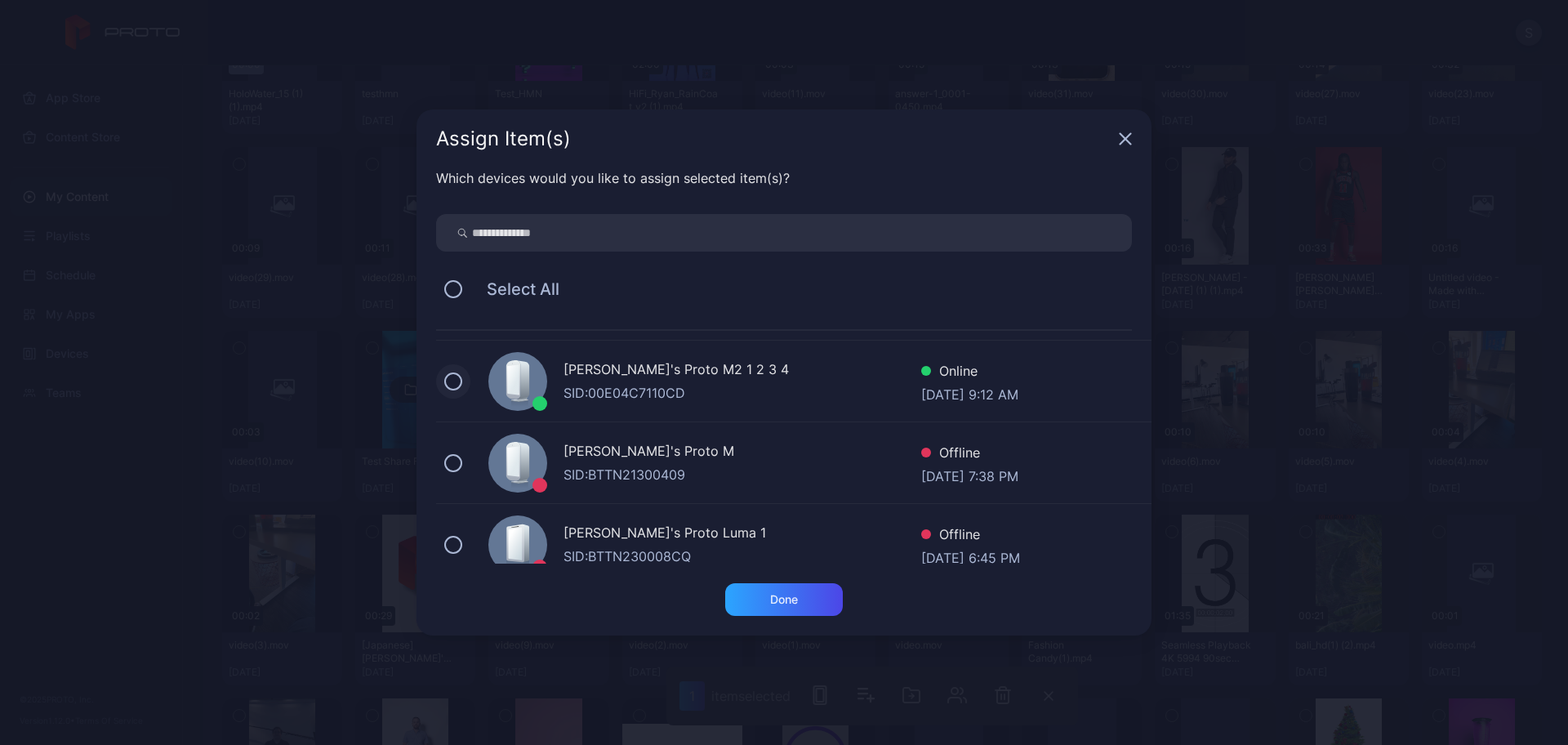 click at bounding box center (453, 381) 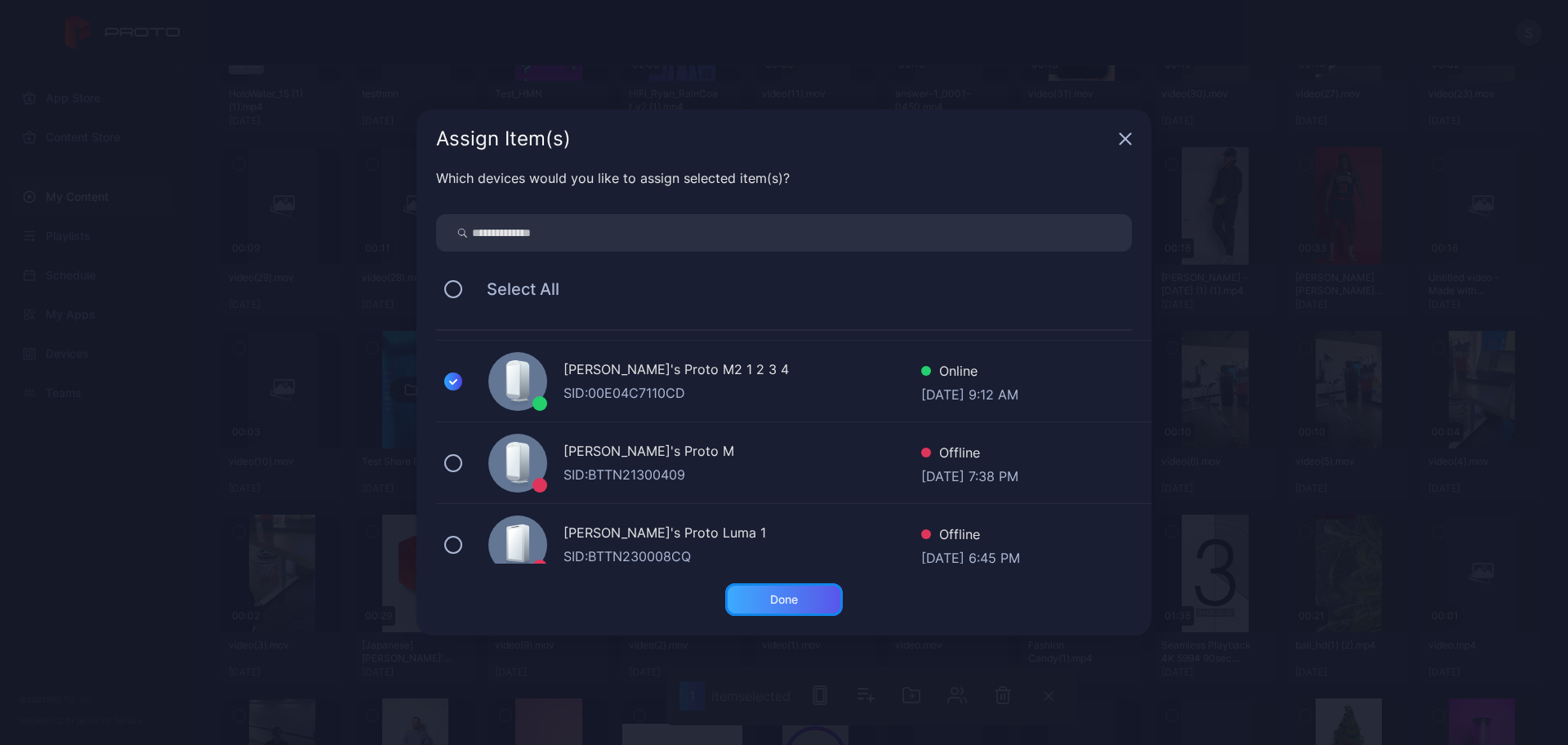click on "Done" at bounding box center [784, 600] 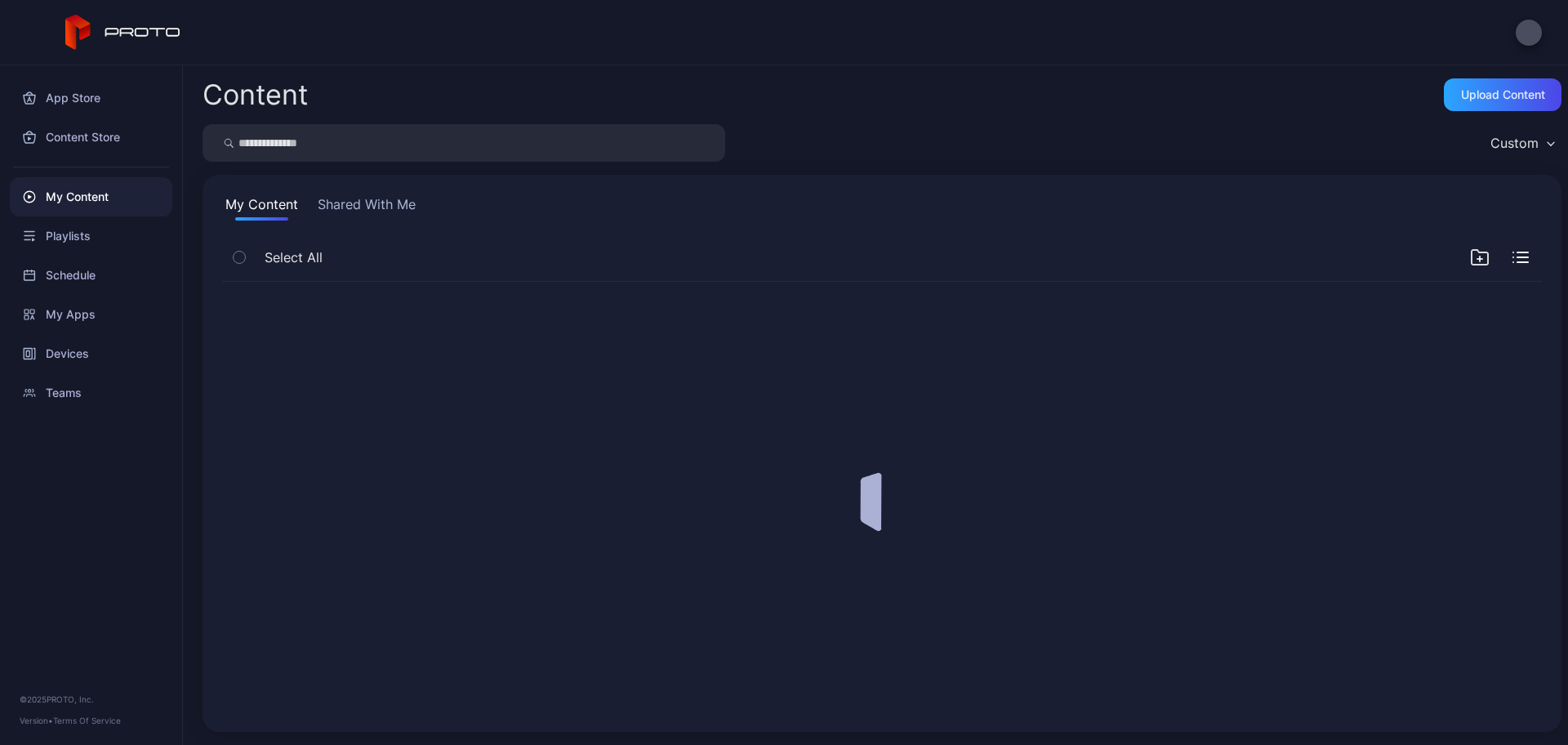 scroll, scrollTop: 0, scrollLeft: 0, axis: both 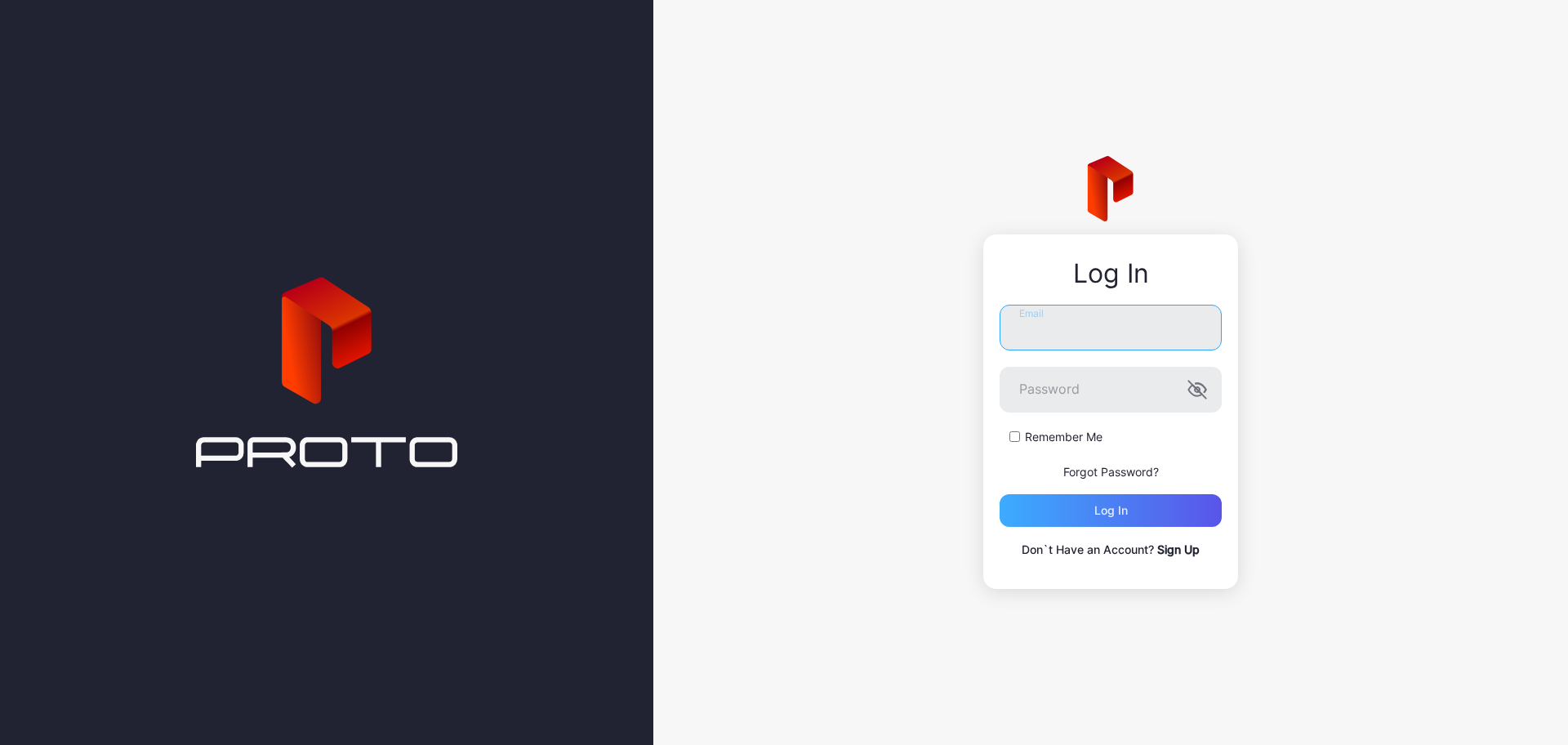 type on "**********" 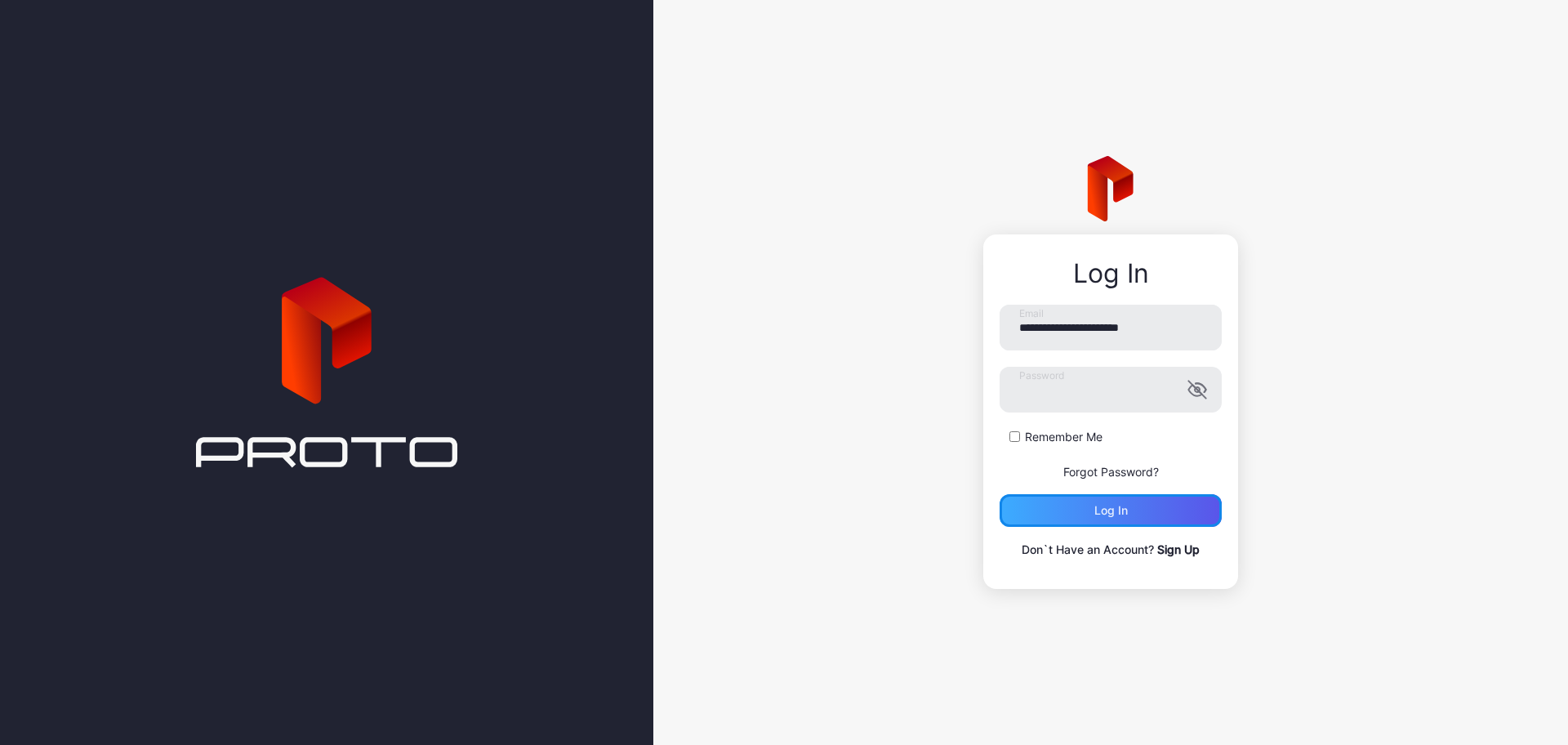 click on "Log in" at bounding box center (1111, 511) 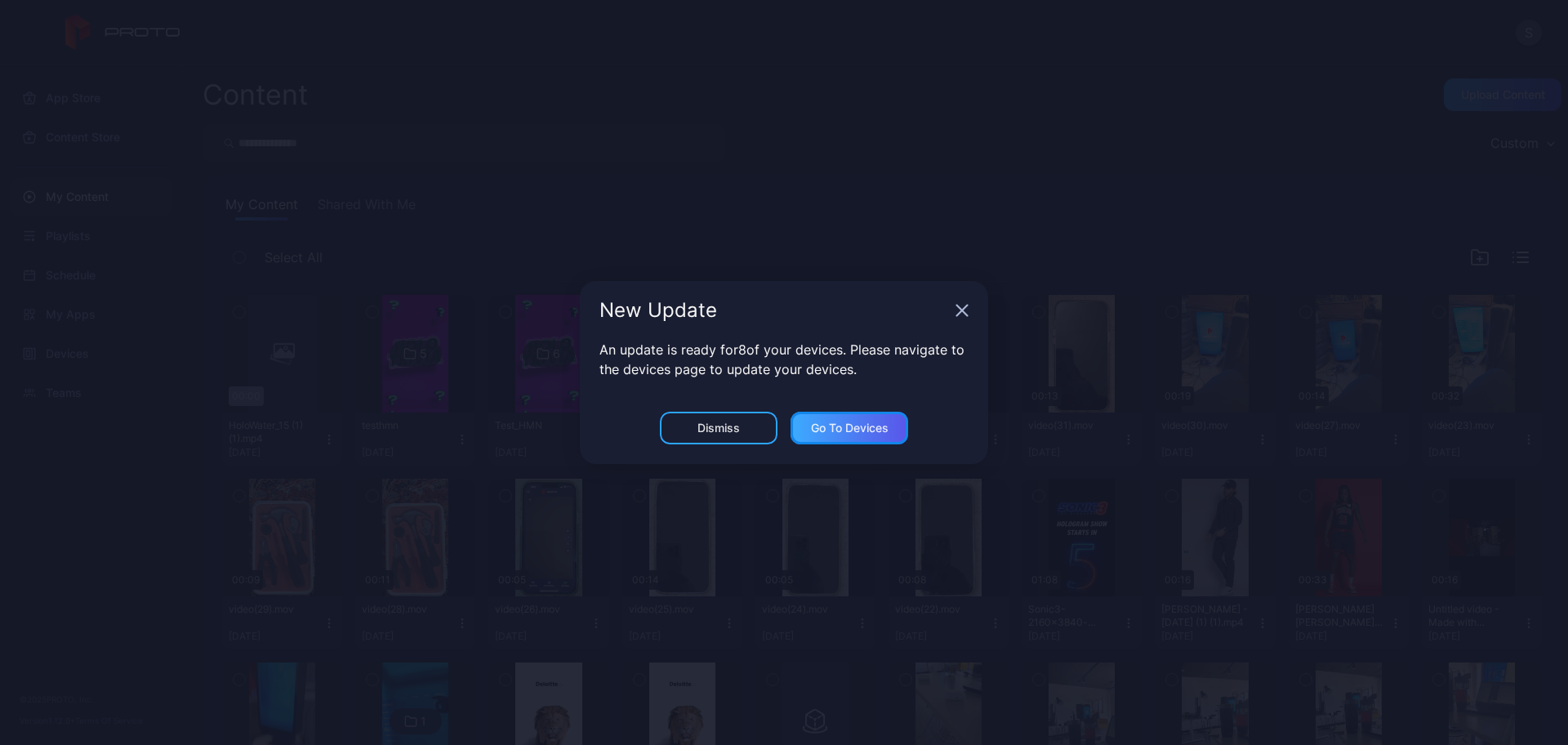 click on "Go to devices" at bounding box center [849, 428] 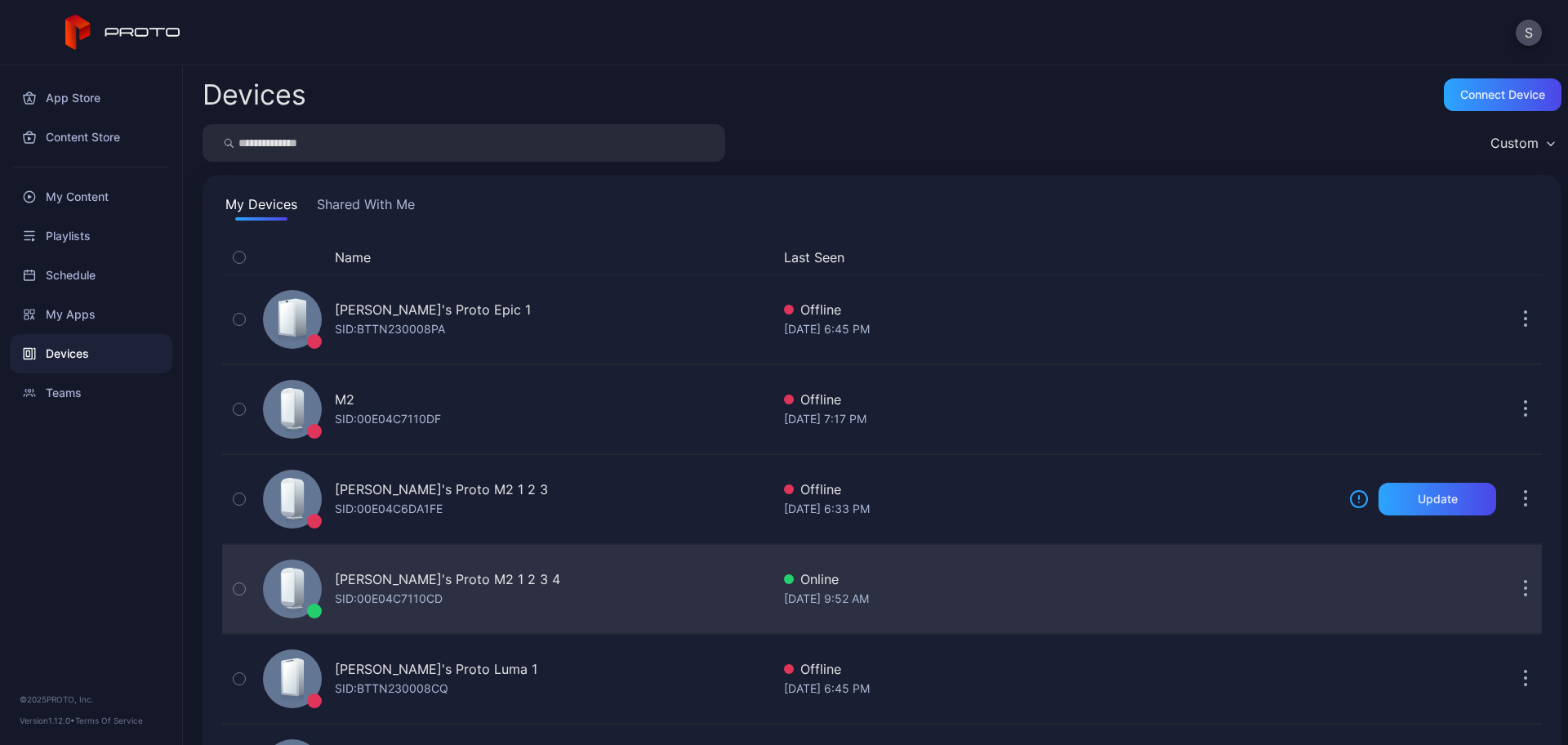 click on "SID:  00E04C7110CD" at bounding box center [389, 599] 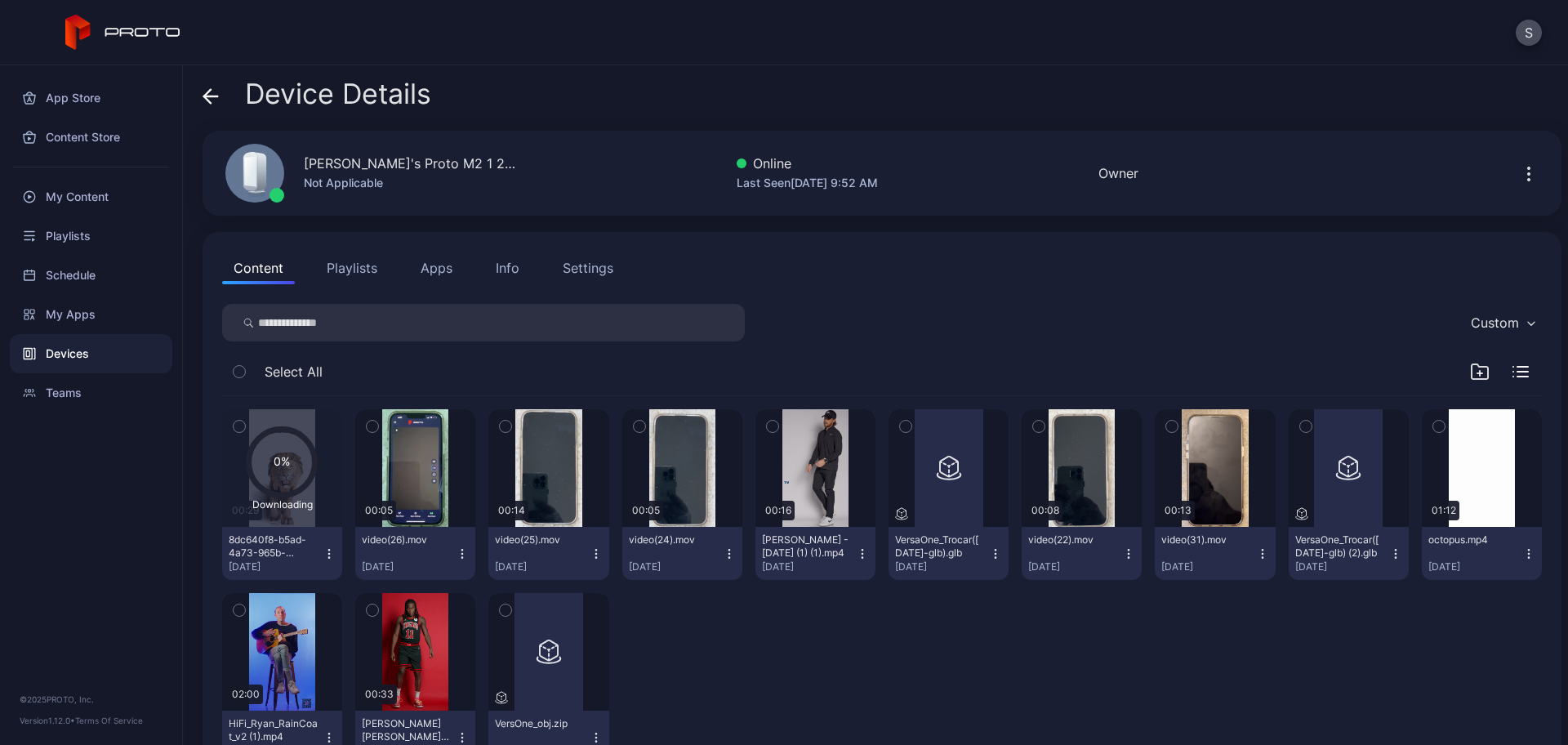 click 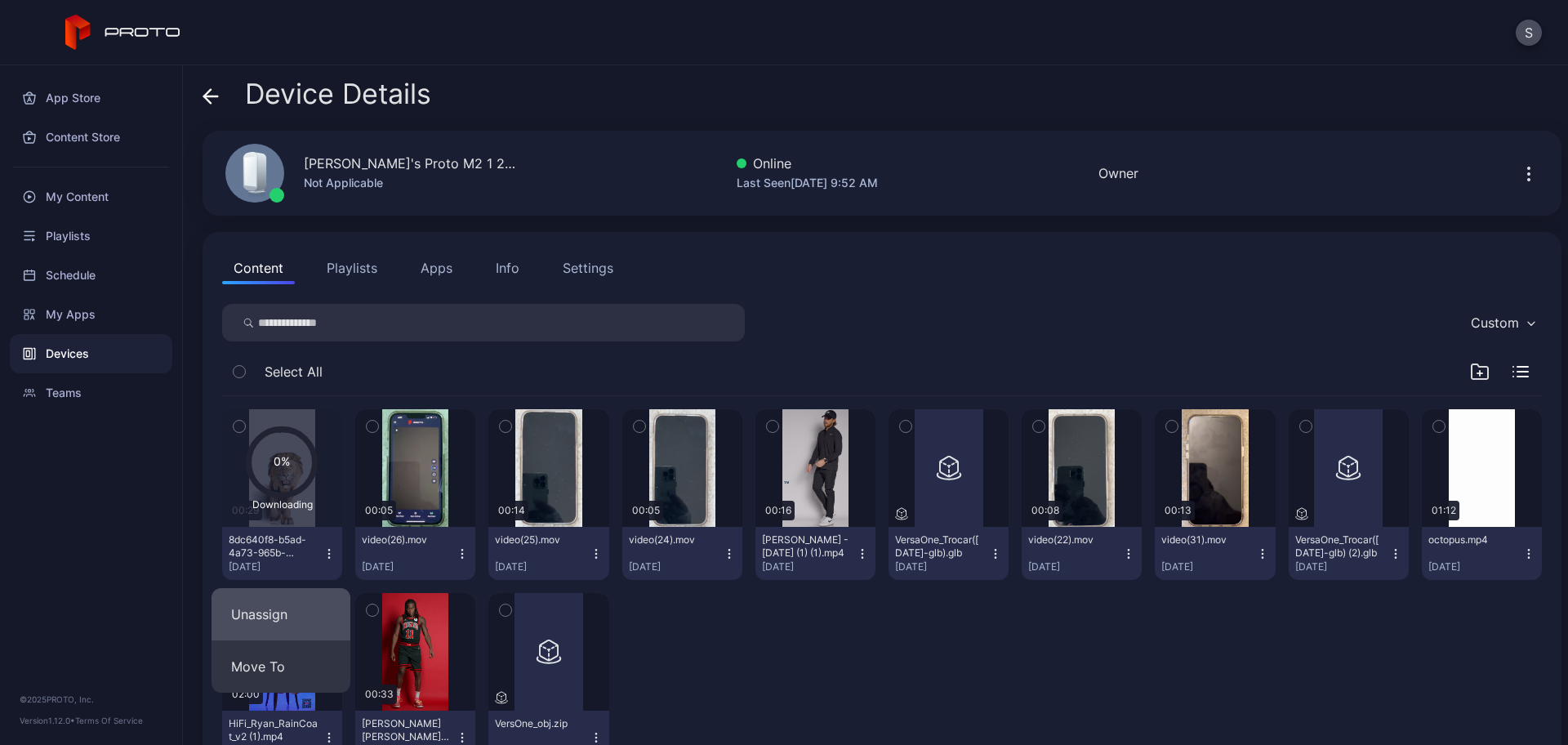 click on "Unassign" at bounding box center [281, 614] 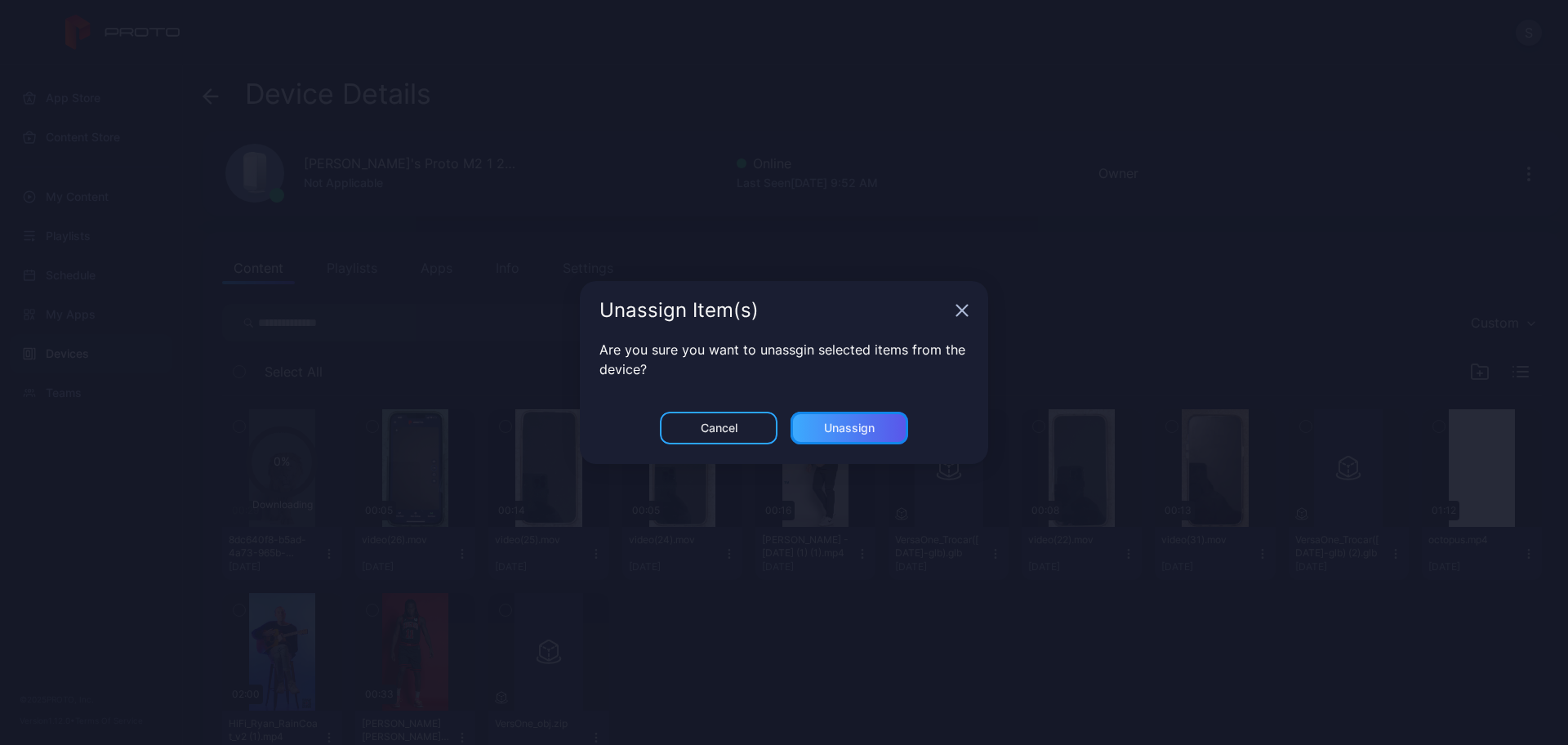 click on "Unassign" at bounding box center [849, 428] 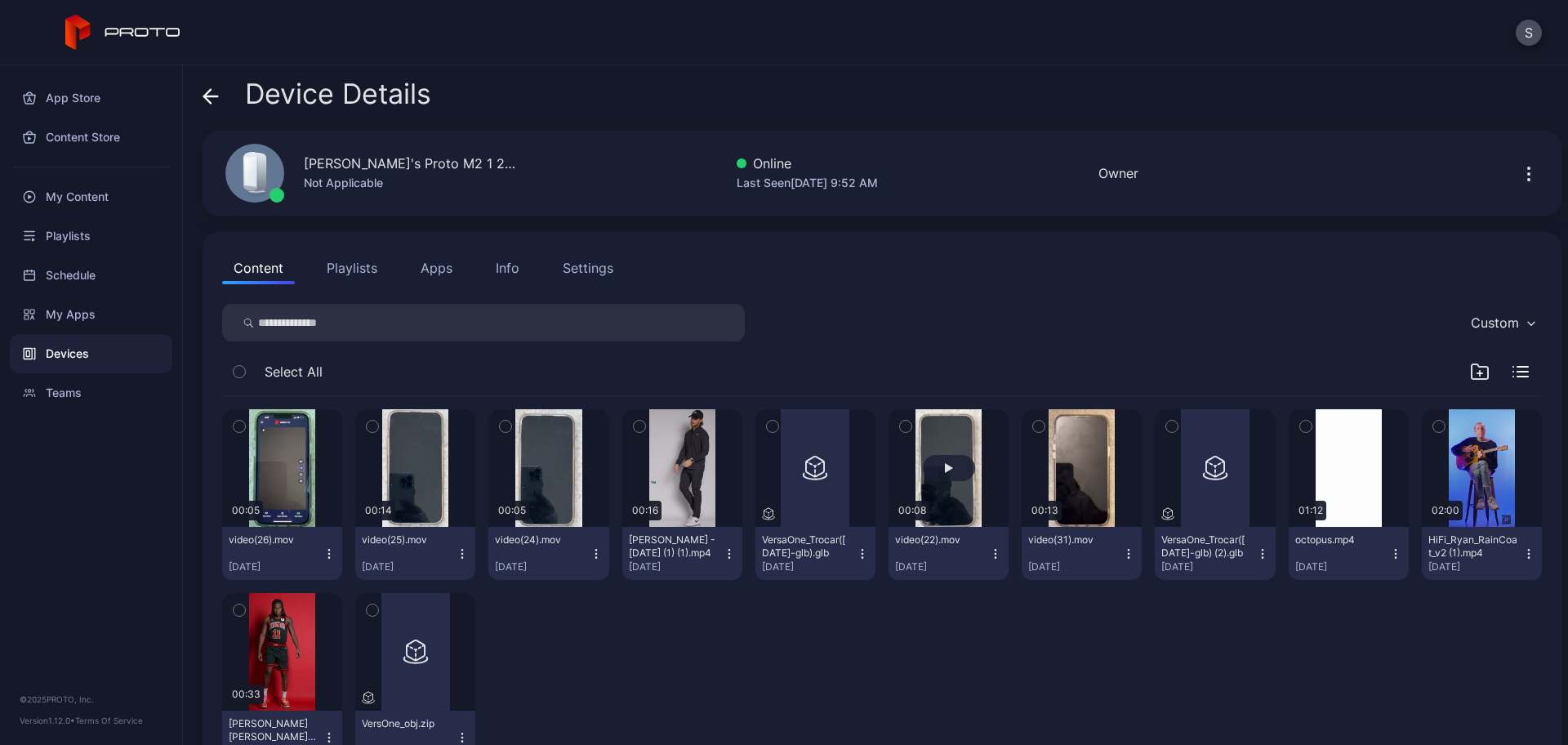 scroll, scrollTop: 65, scrollLeft: 0, axis: vertical 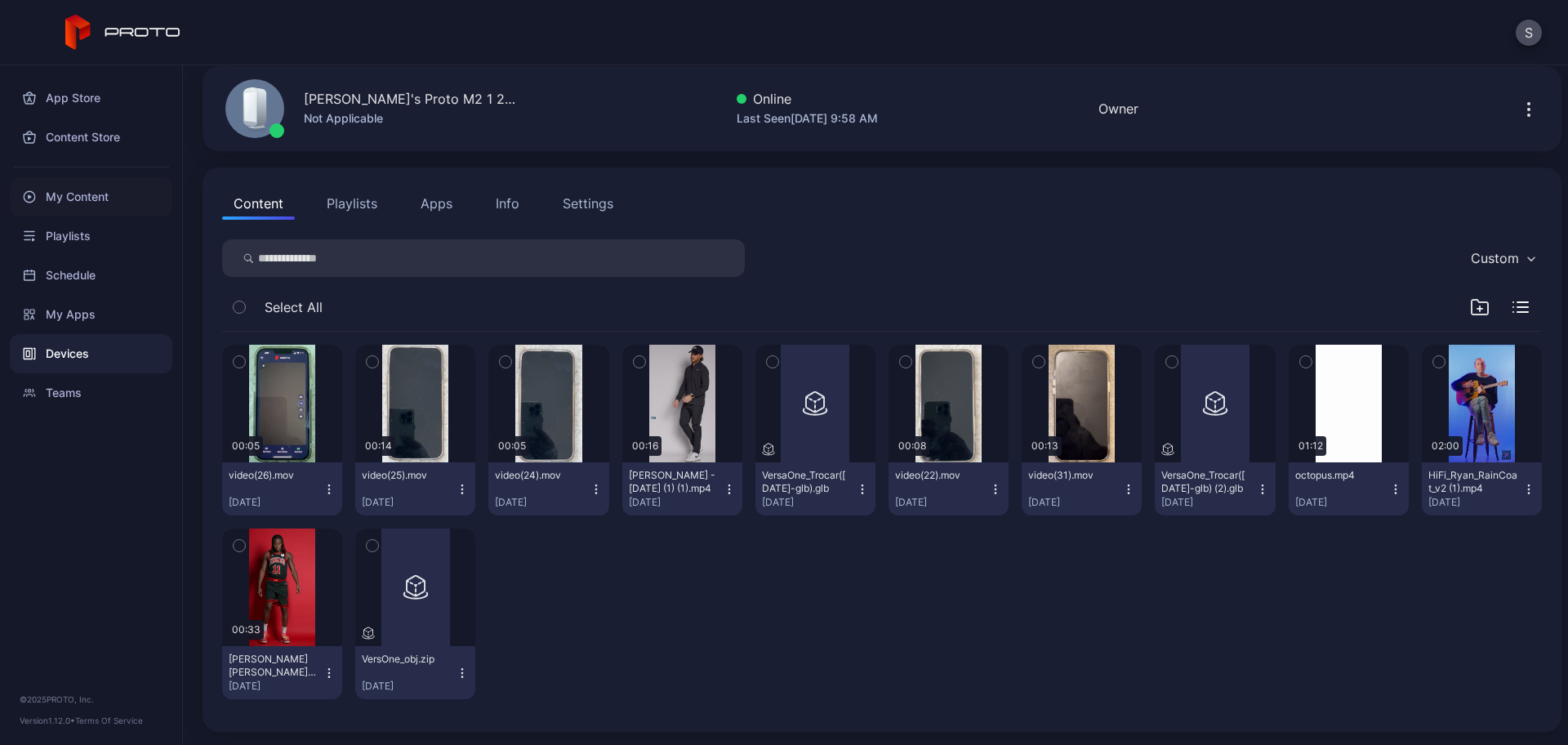click on "My Content" at bounding box center (91, 197) 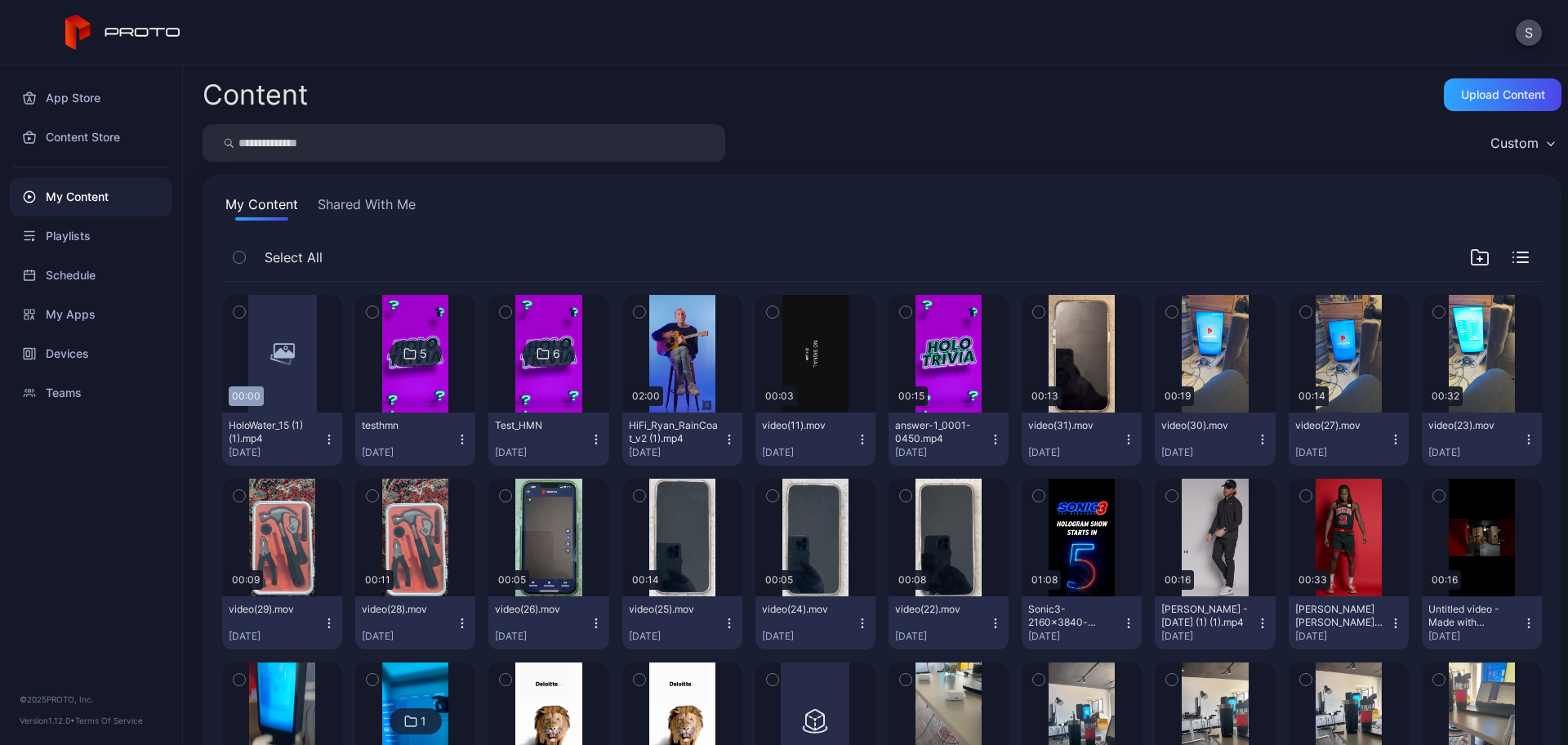 click 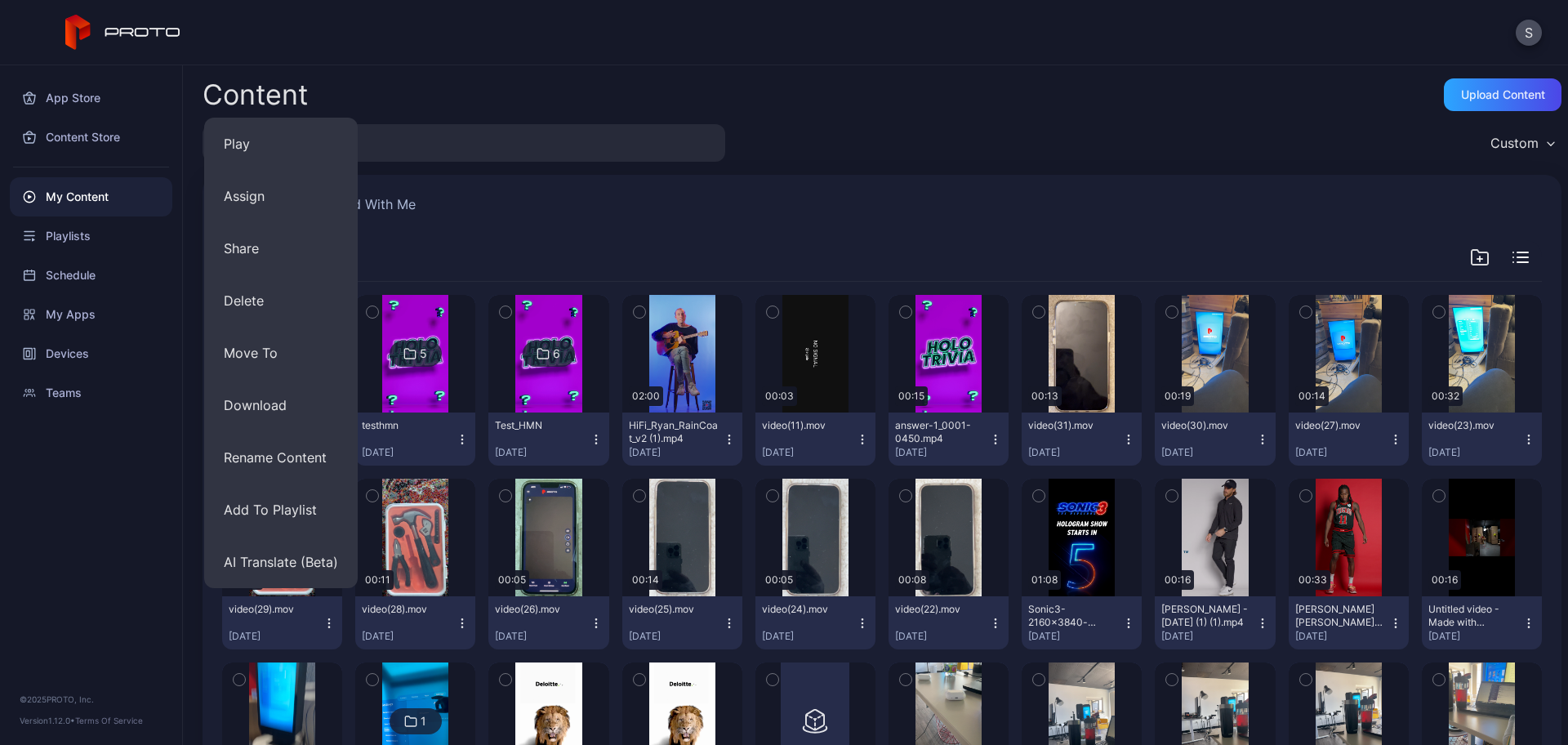 click on "My Content Shared With Me" at bounding box center (882, 207) 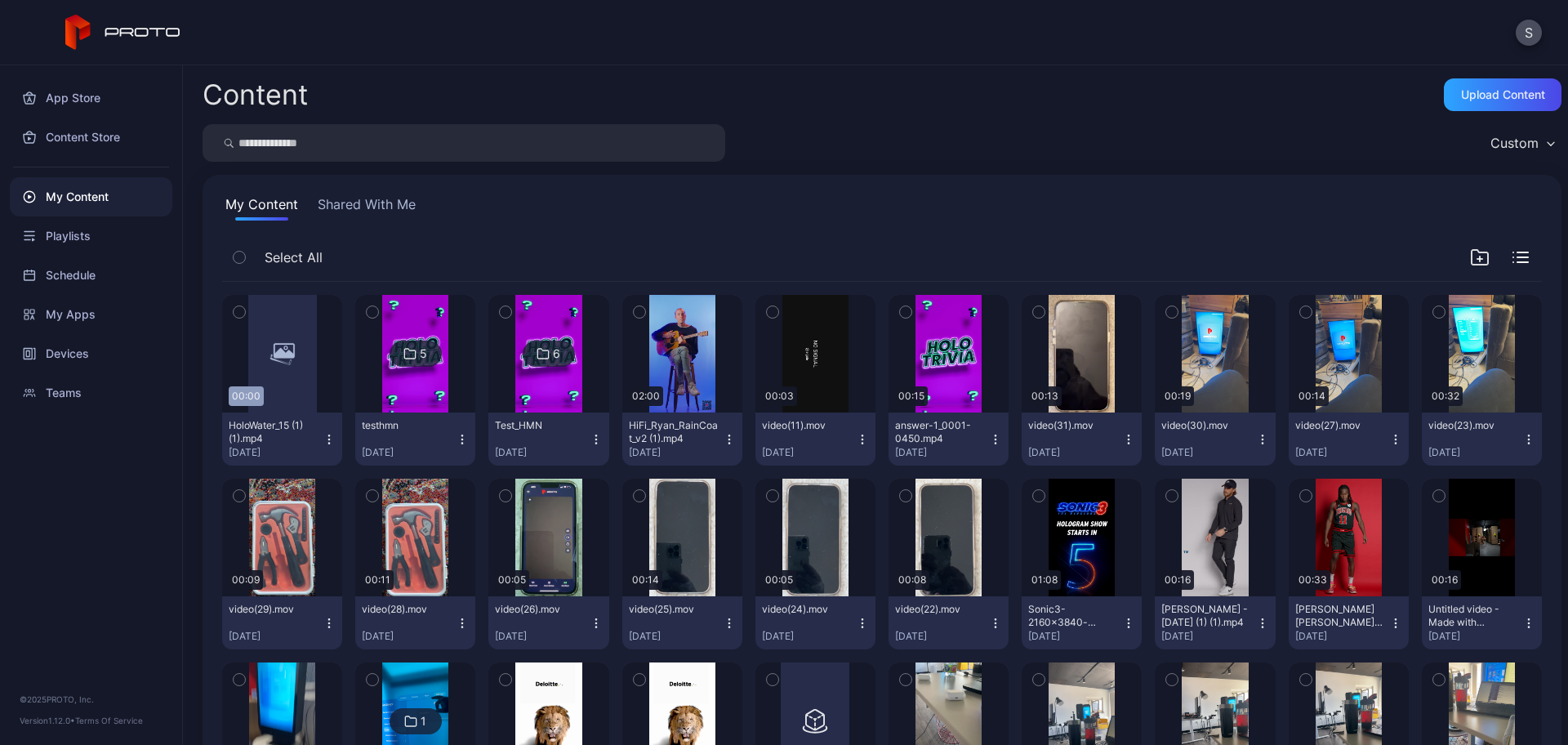 click 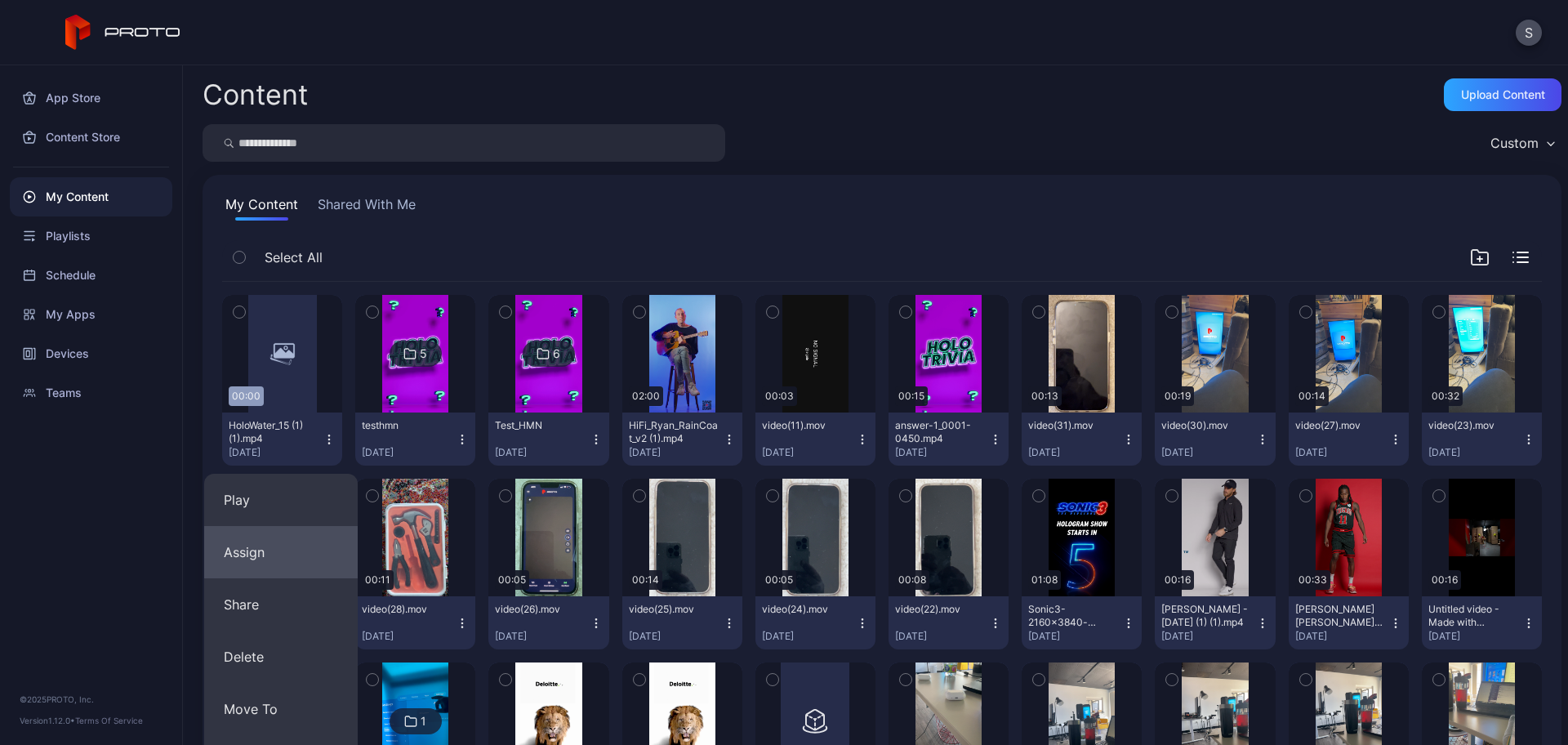 click on "Assign" at bounding box center (281, 552) 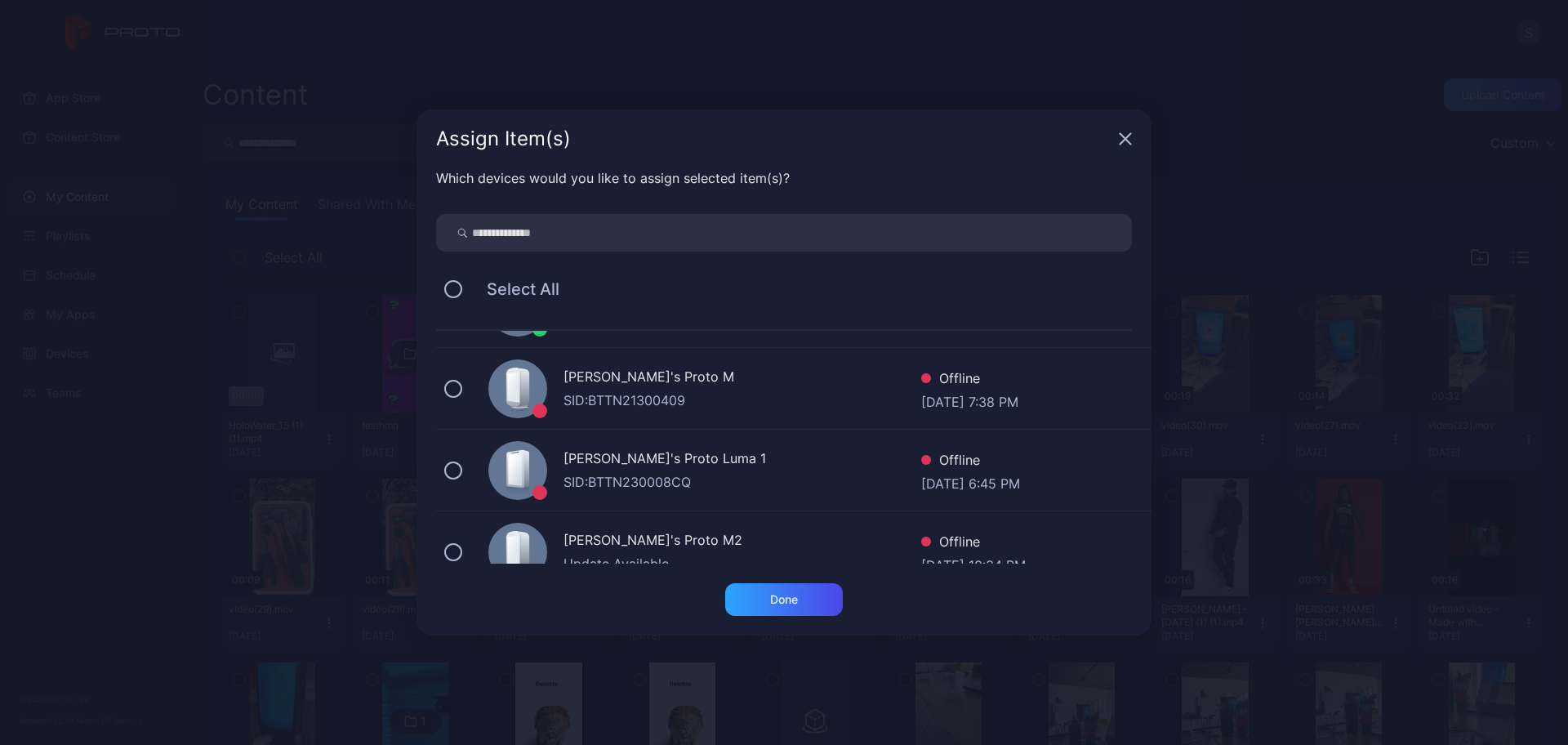 scroll, scrollTop: 171, scrollLeft: 0, axis: vertical 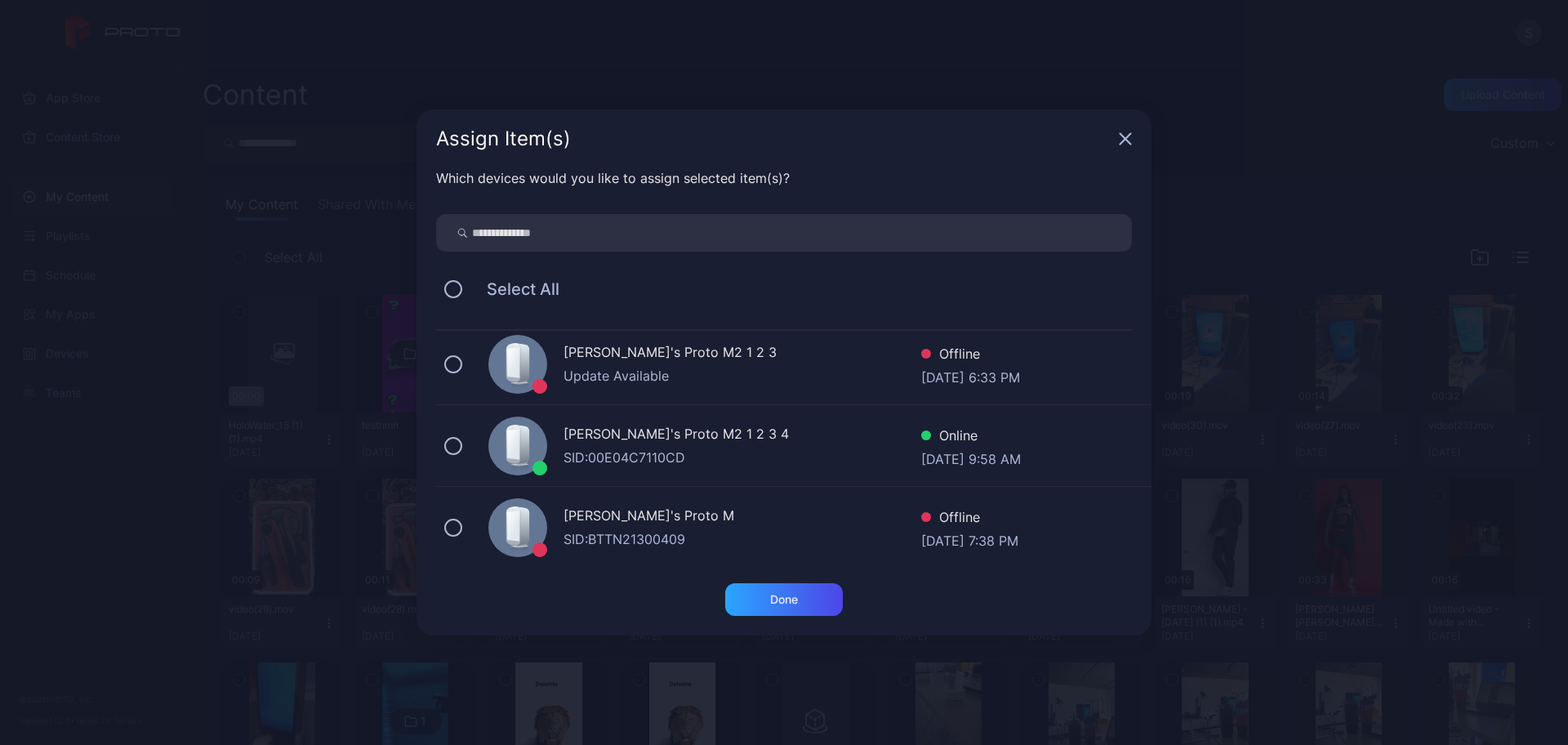 click on "[PERSON_NAME]'s Proto M2 1 2 3 4" at bounding box center (742, 435) 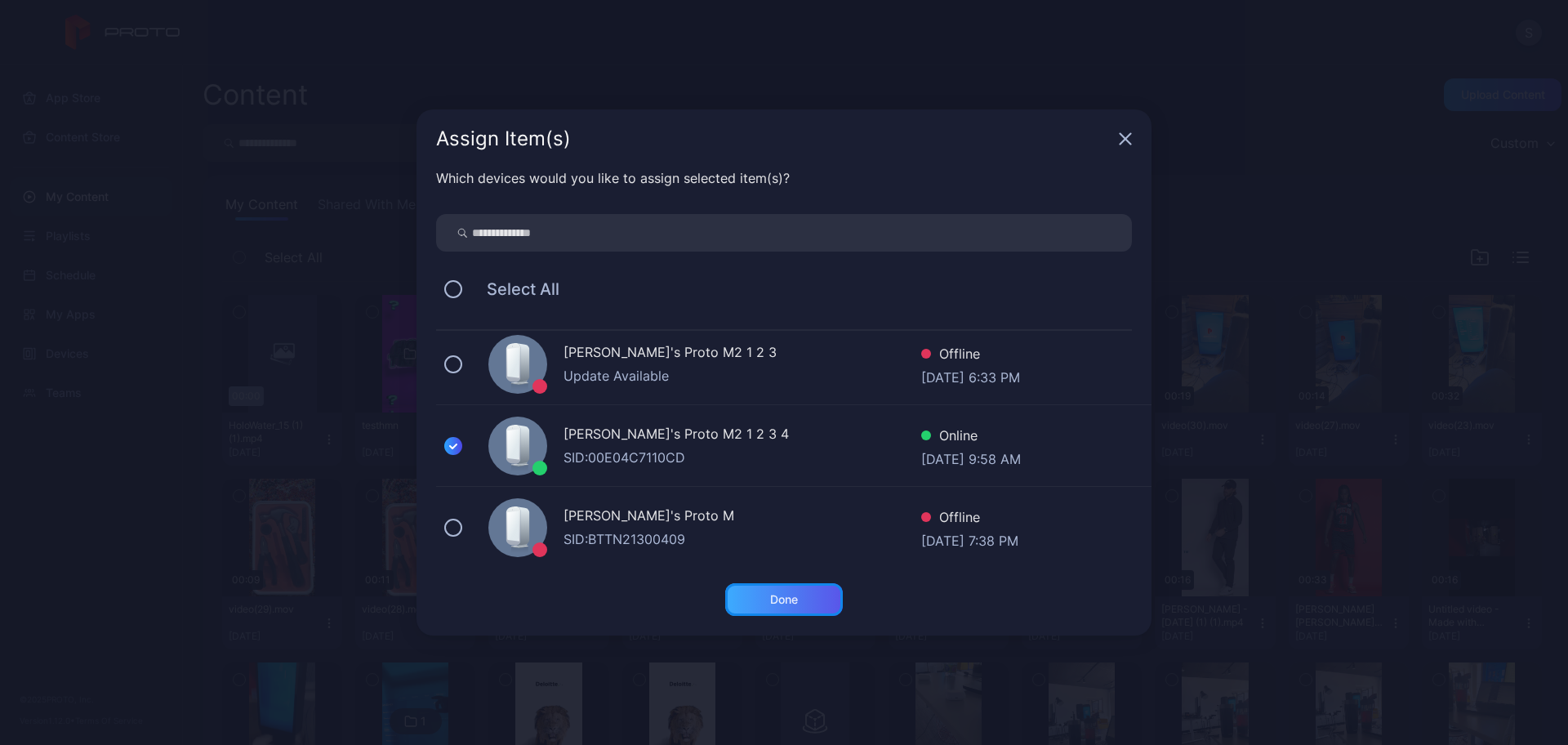 click on "Done" at bounding box center [784, 600] 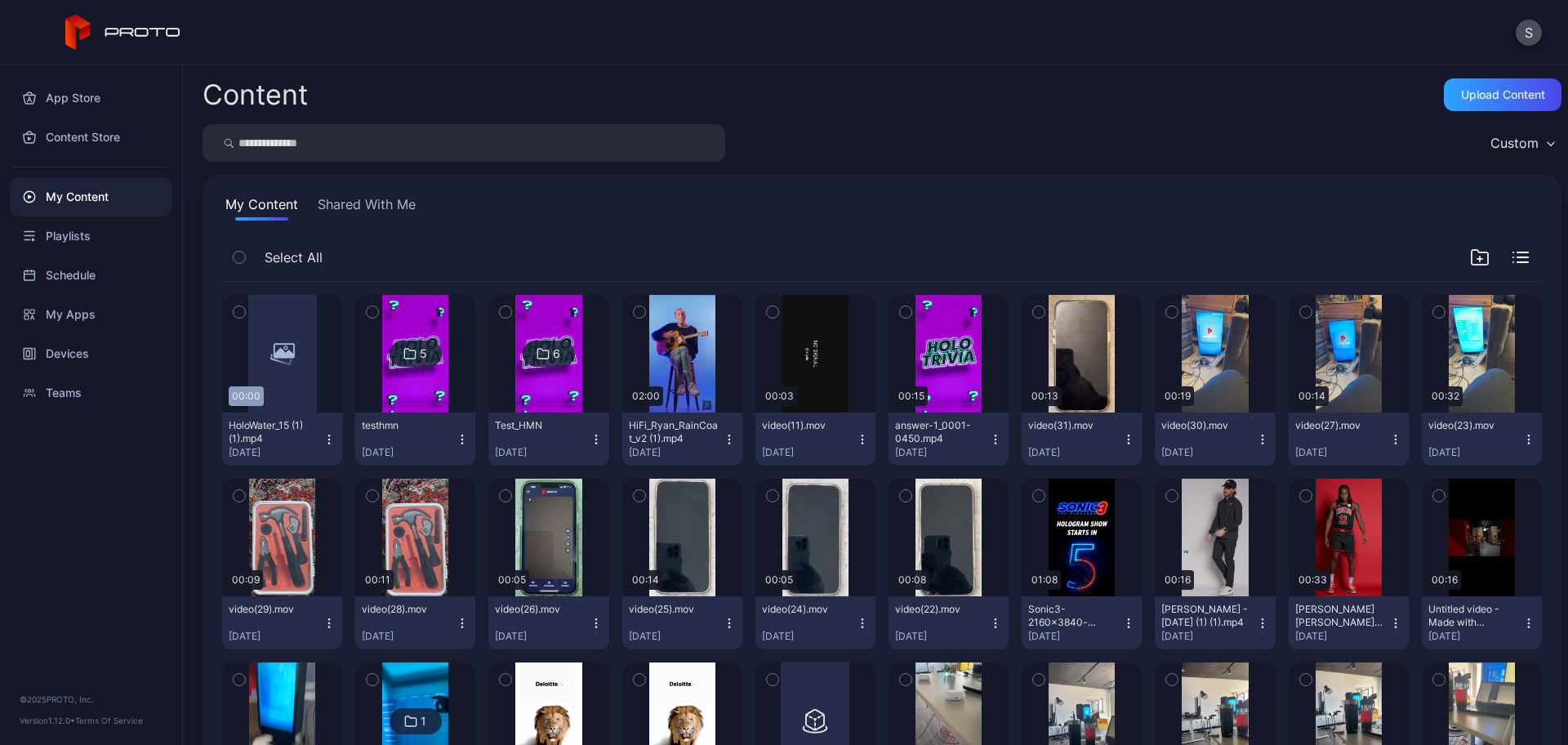 click on "S" at bounding box center [784, 33] 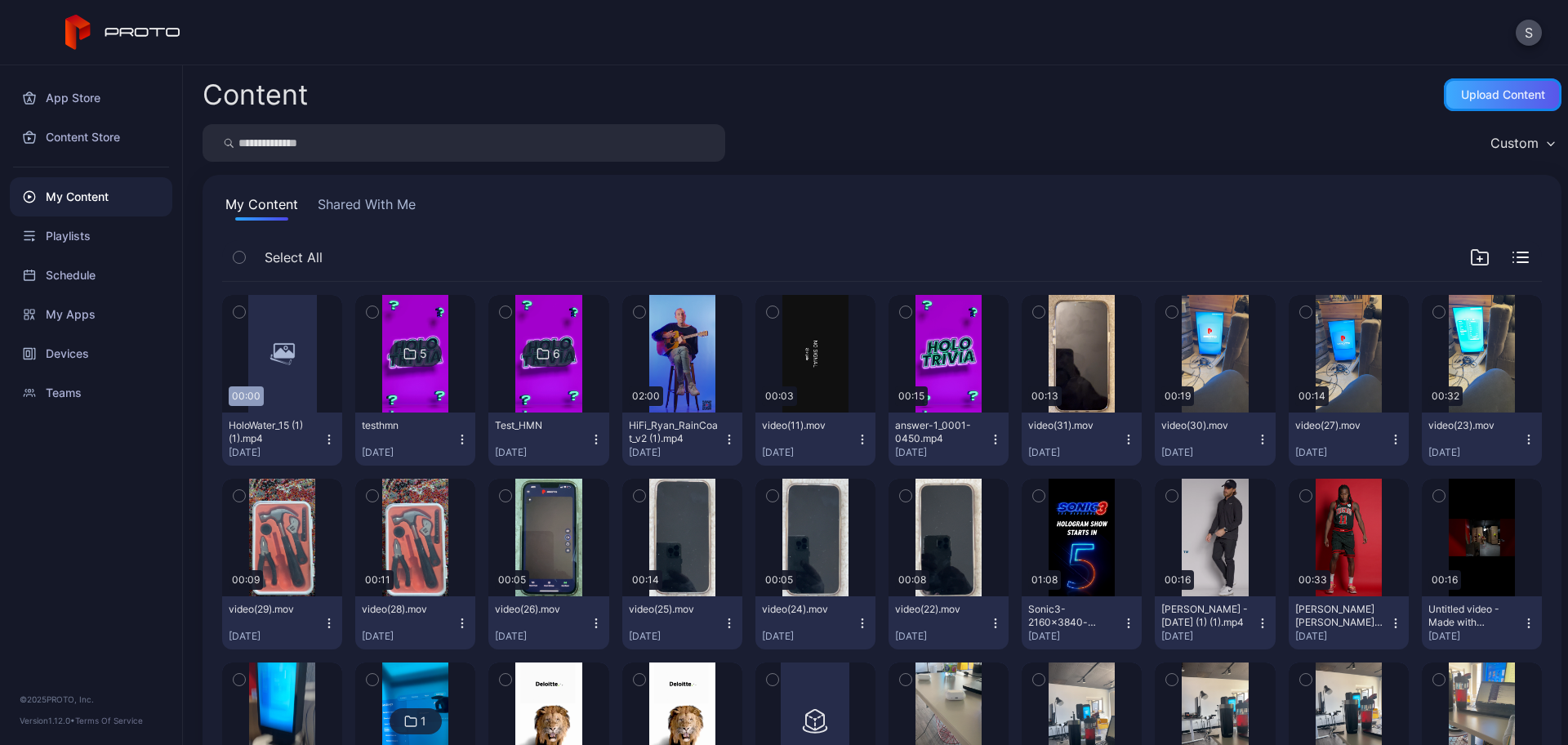 click on "Upload Content" at bounding box center [1503, 95] 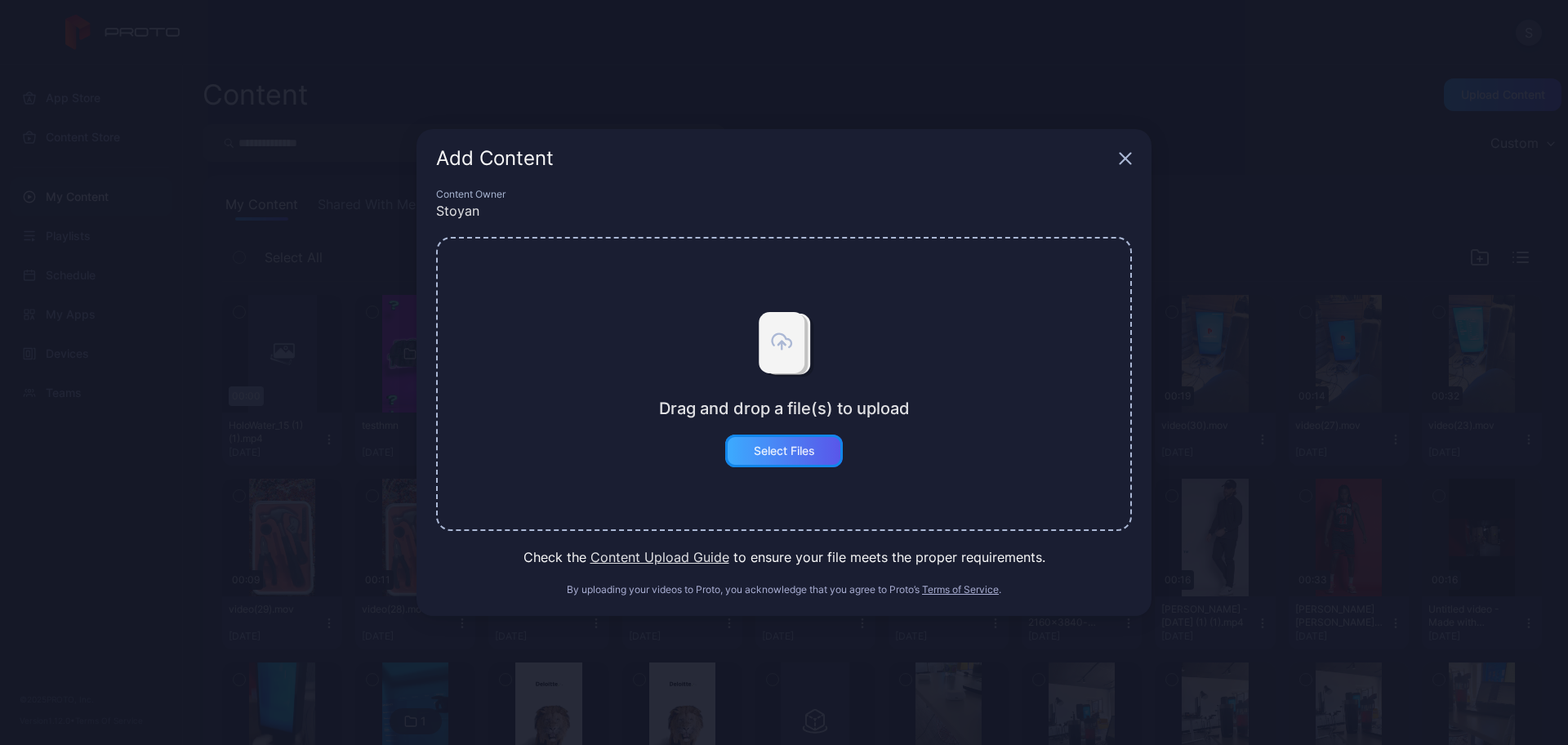 click on "Select Files" at bounding box center [784, 451] 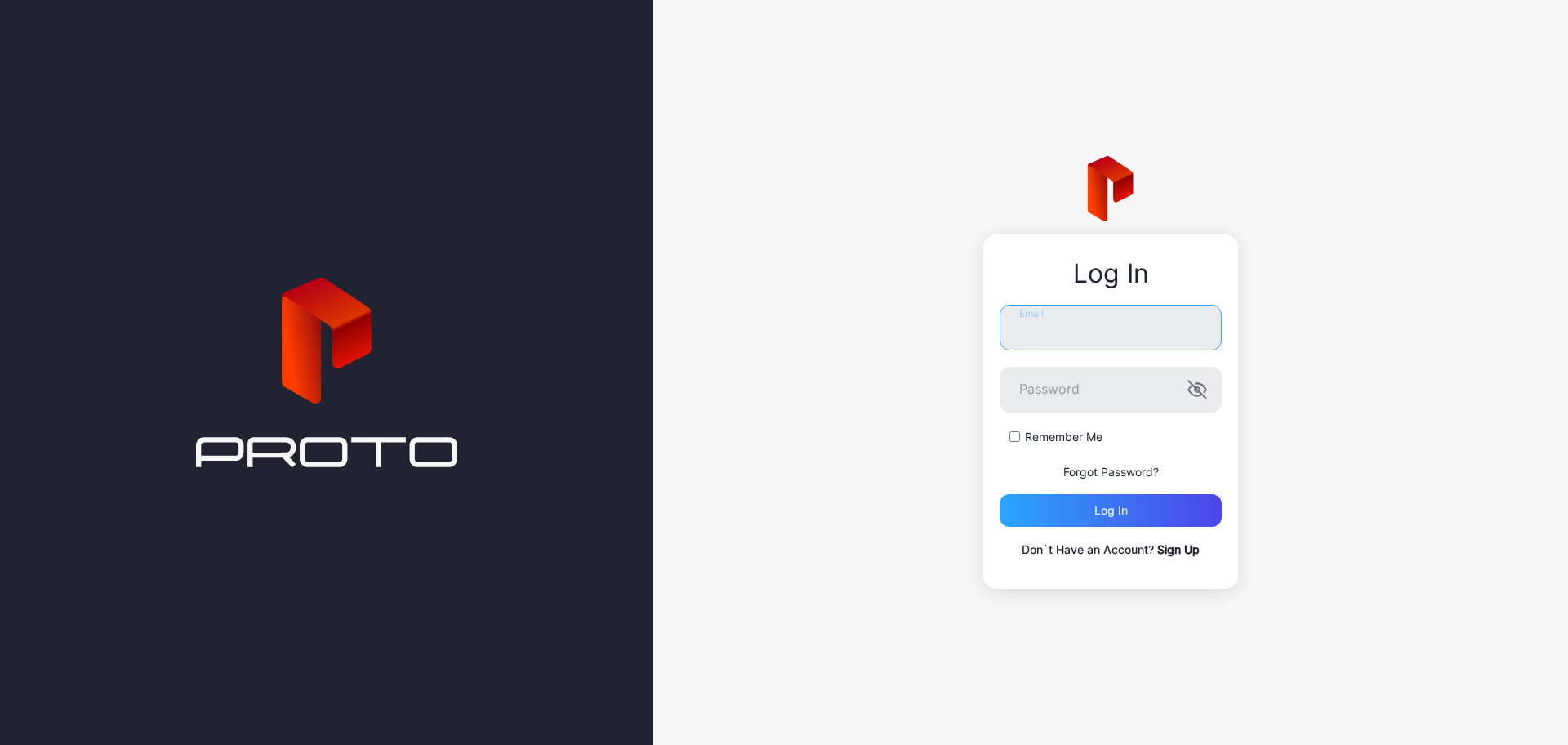type on "**********" 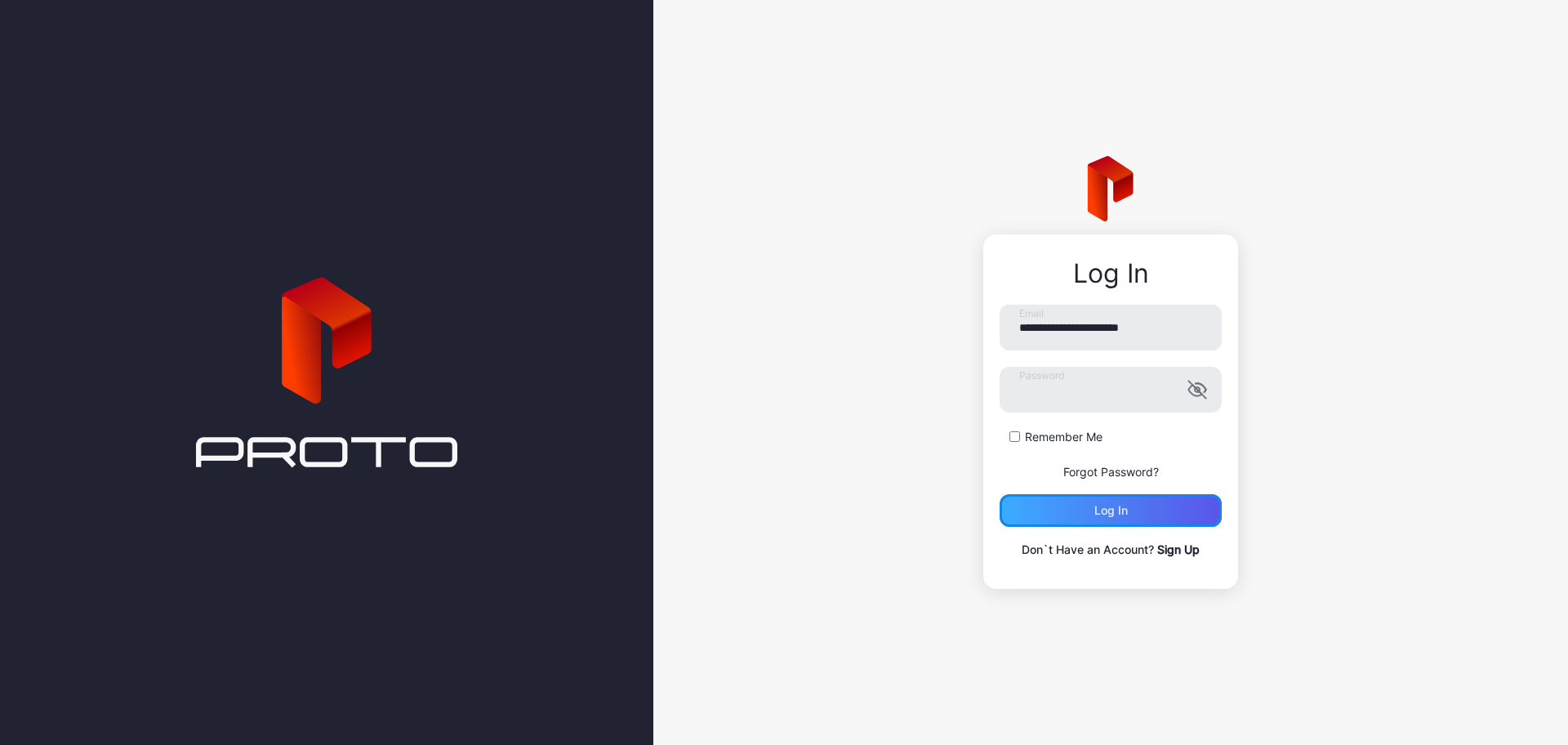 click on "Log in" at bounding box center (1111, 511) 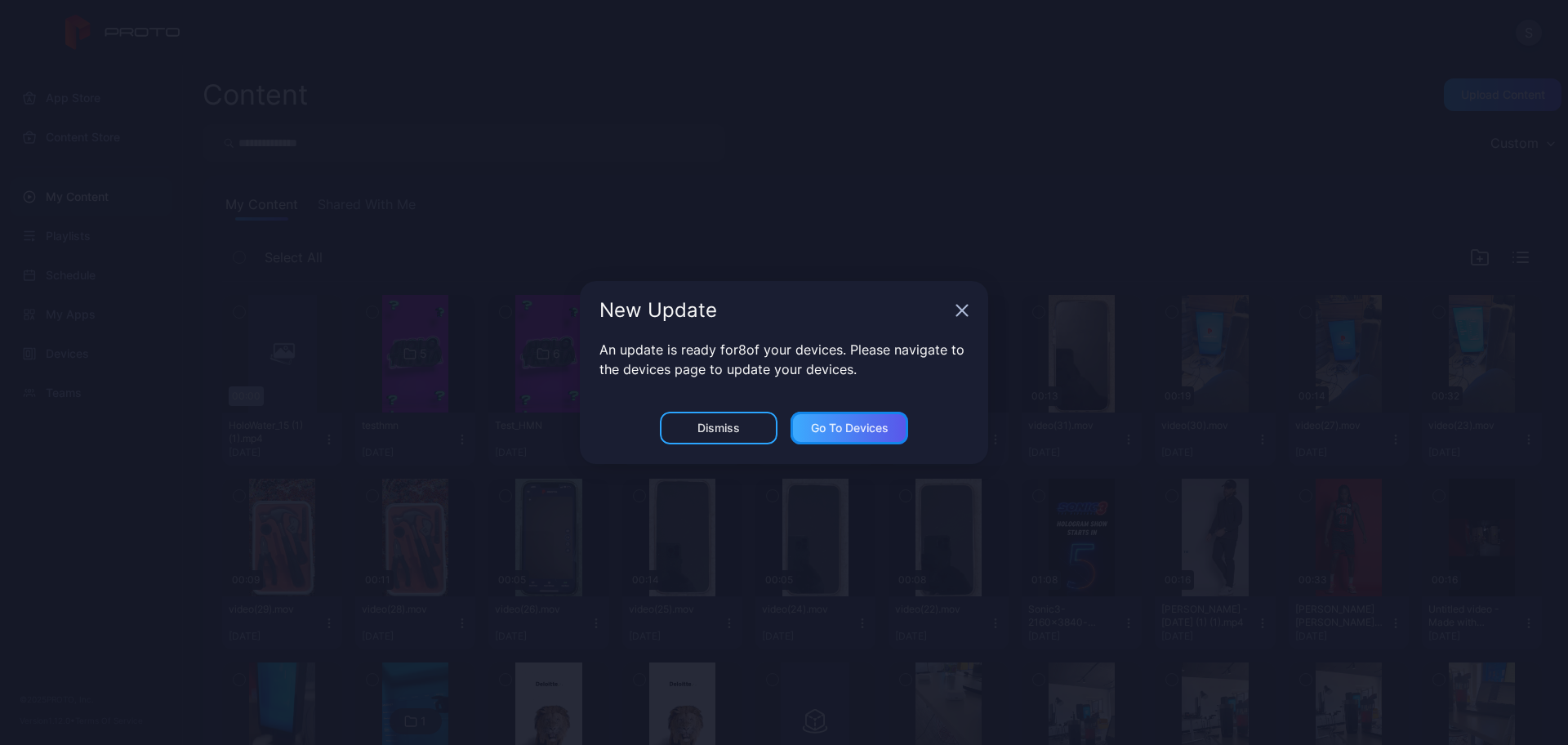 click on "Go to devices" at bounding box center [849, 428] 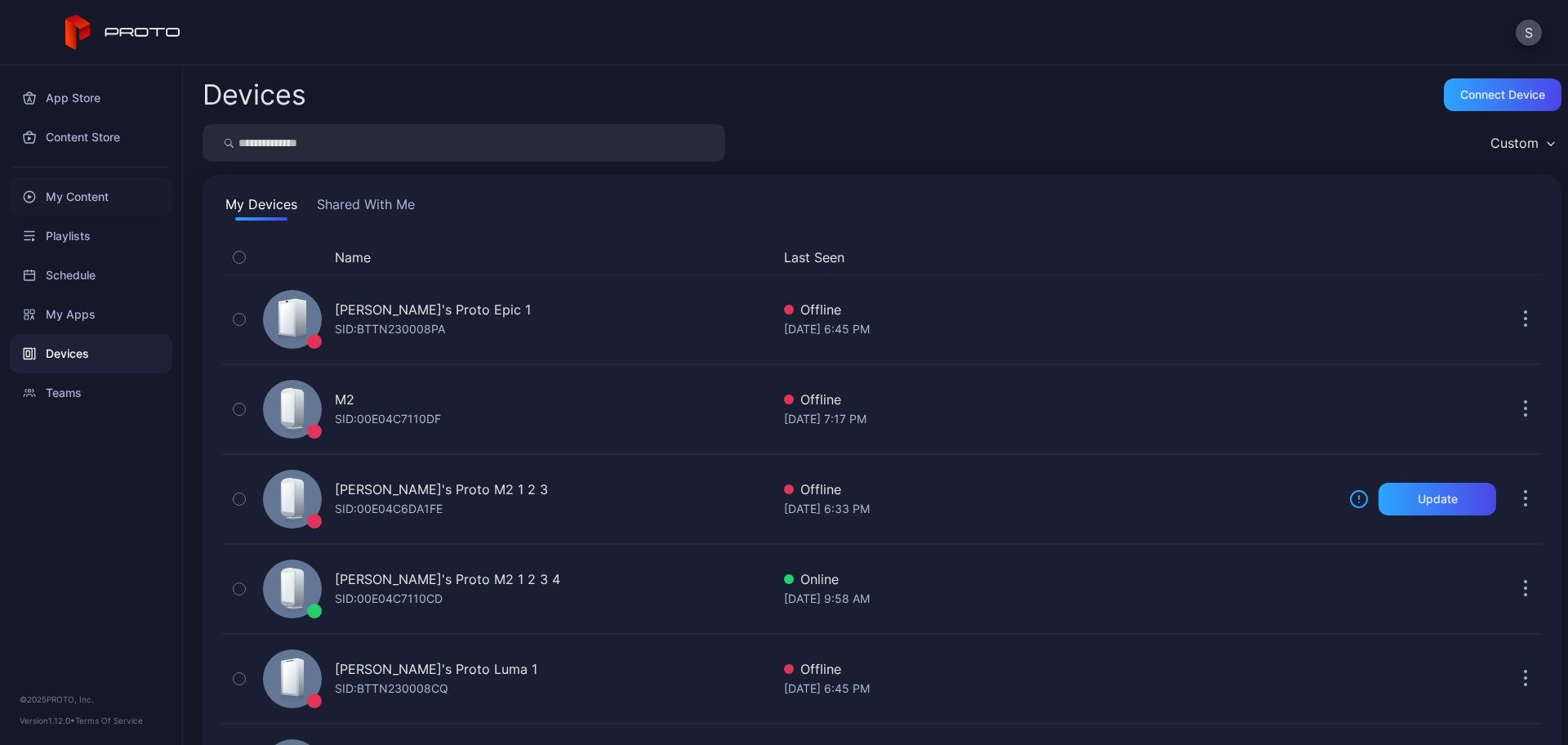 click on "My Content" at bounding box center (91, 197) 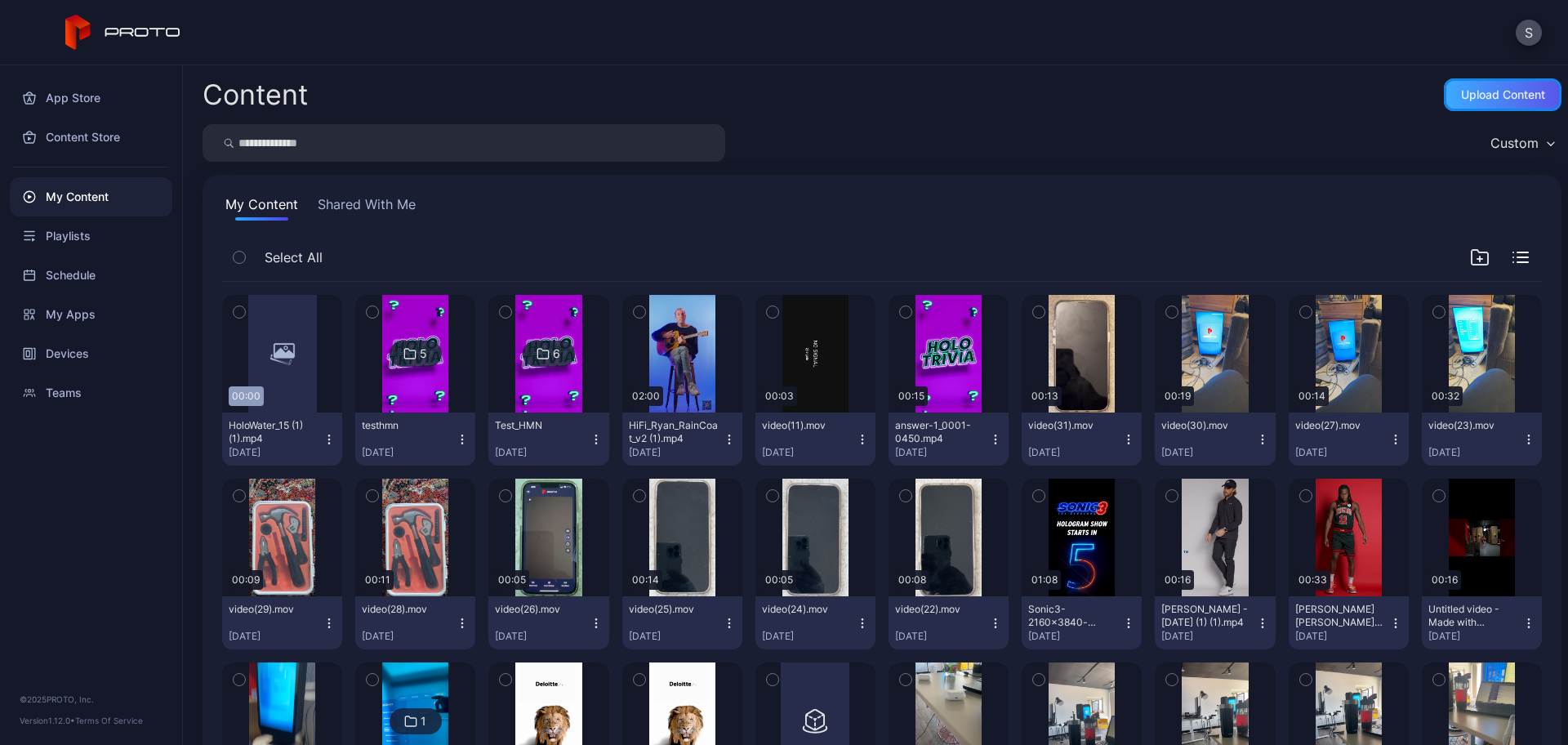 click on "Upload Content" at bounding box center (1503, 95) 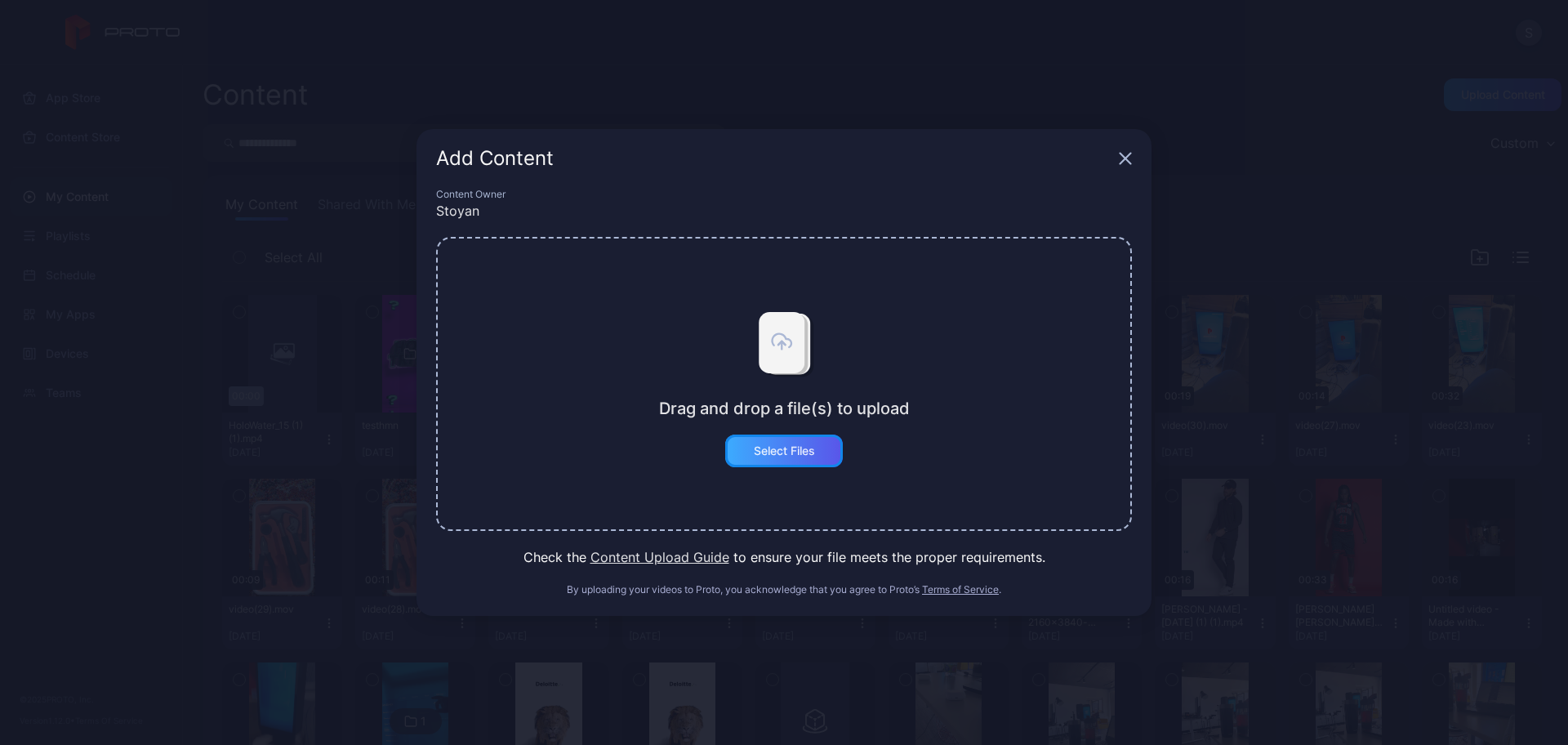 click on "Select Files" at bounding box center [784, 451] 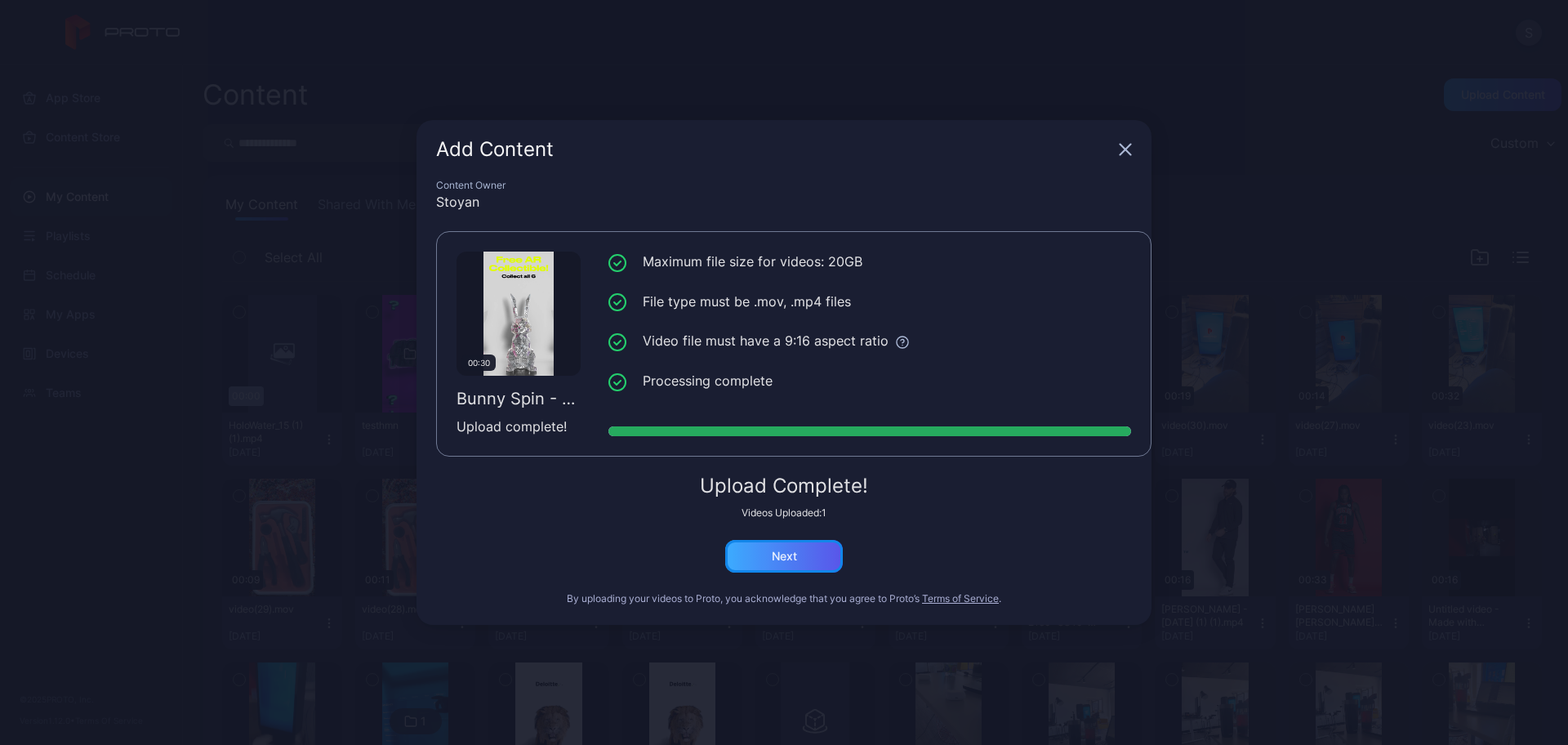 click on "Next" at bounding box center [784, 556] 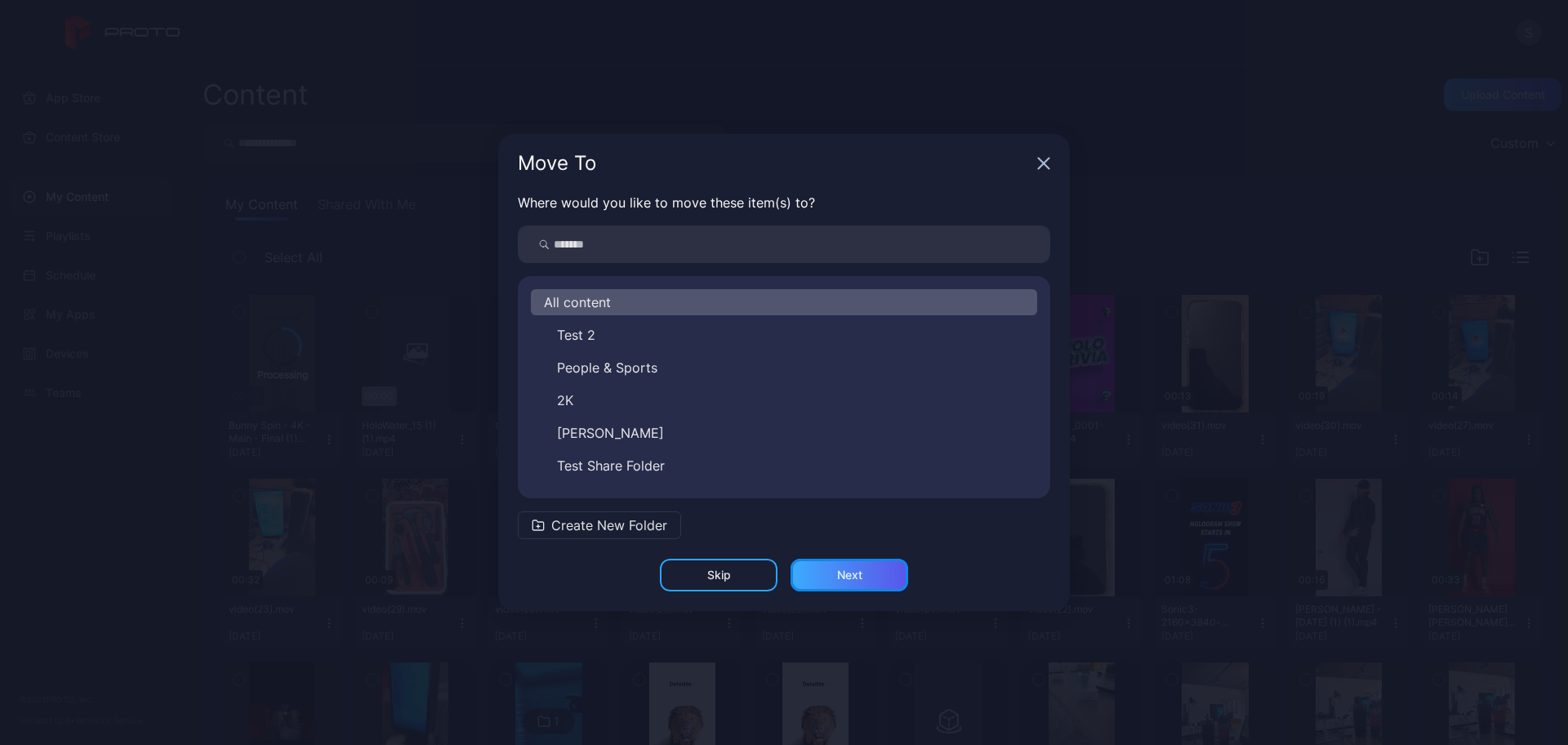 click on "Next" at bounding box center [849, 575] 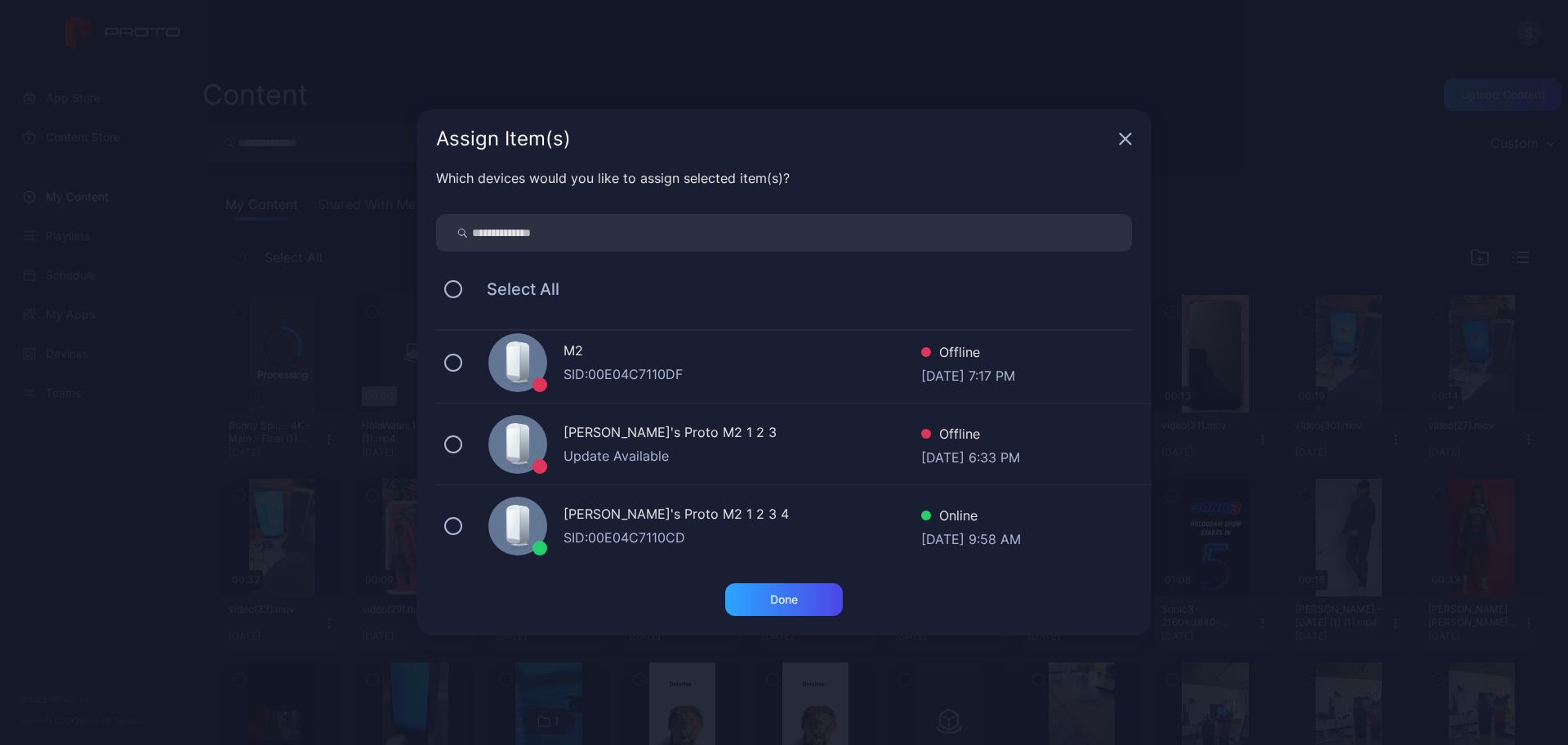scroll, scrollTop: 114, scrollLeft: 0, axis: vertical 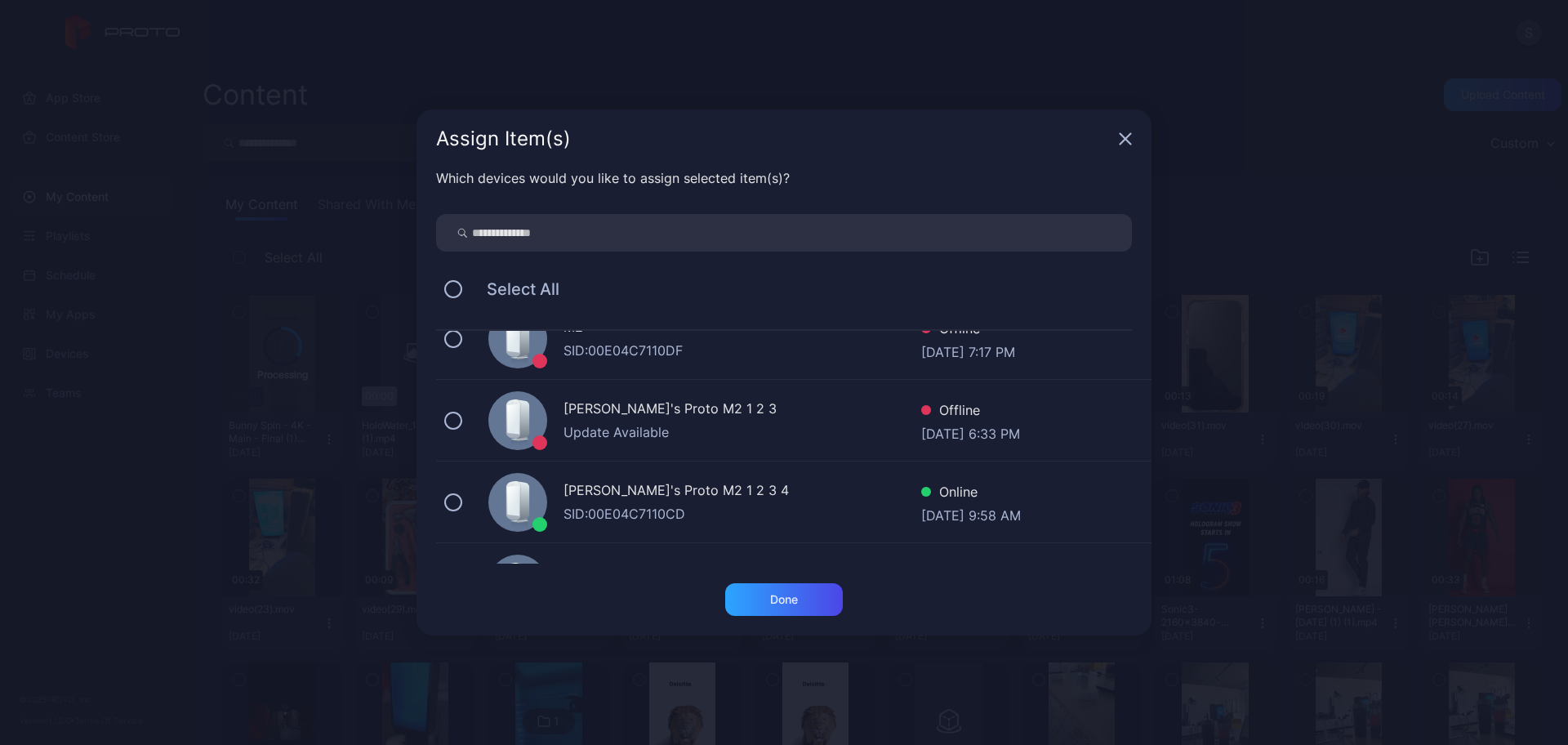click on "[PERSON_NAME]'s Proto M2 1 2 3 4" at bounding box center (742, 492) 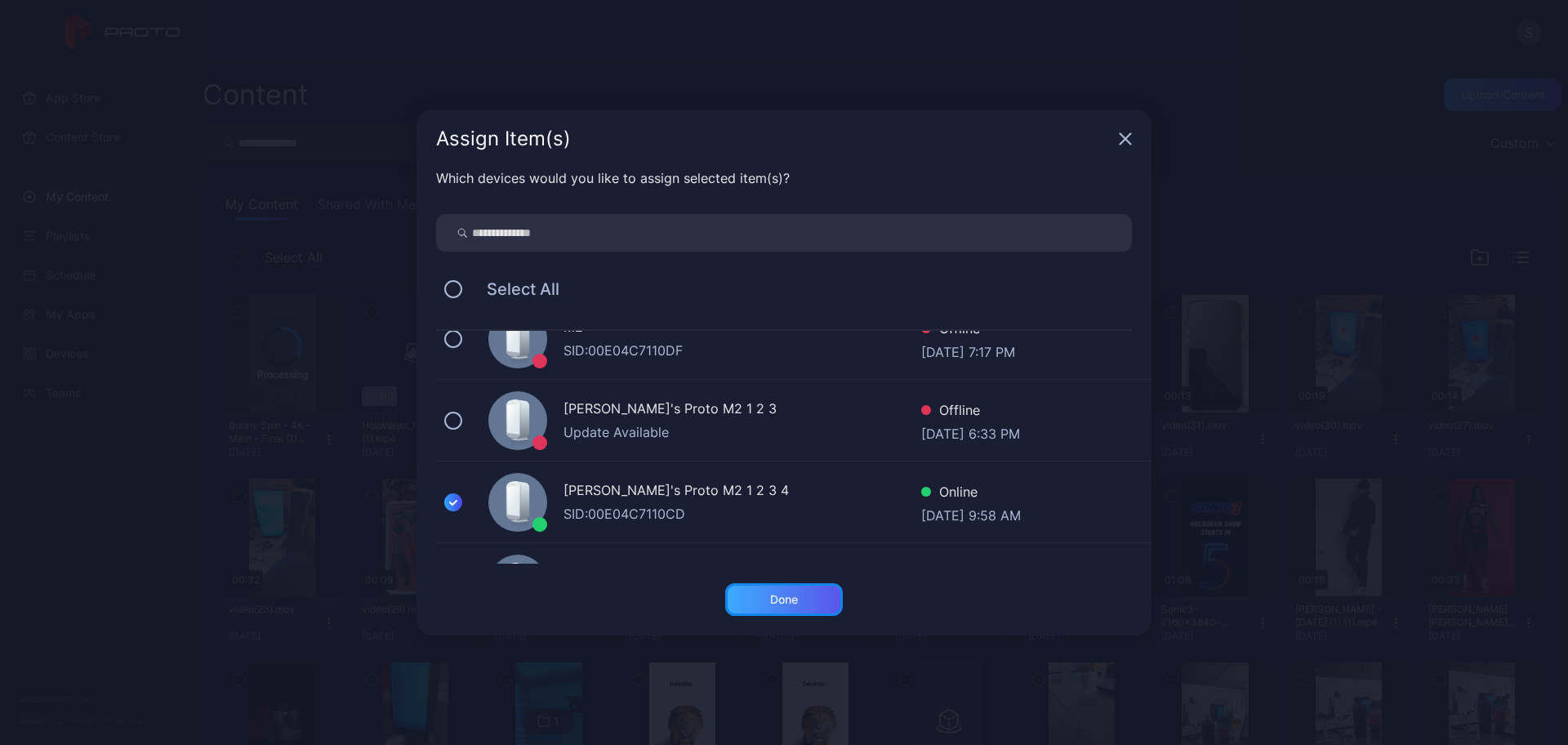 click on "Done" at bounding box center (784, 600) 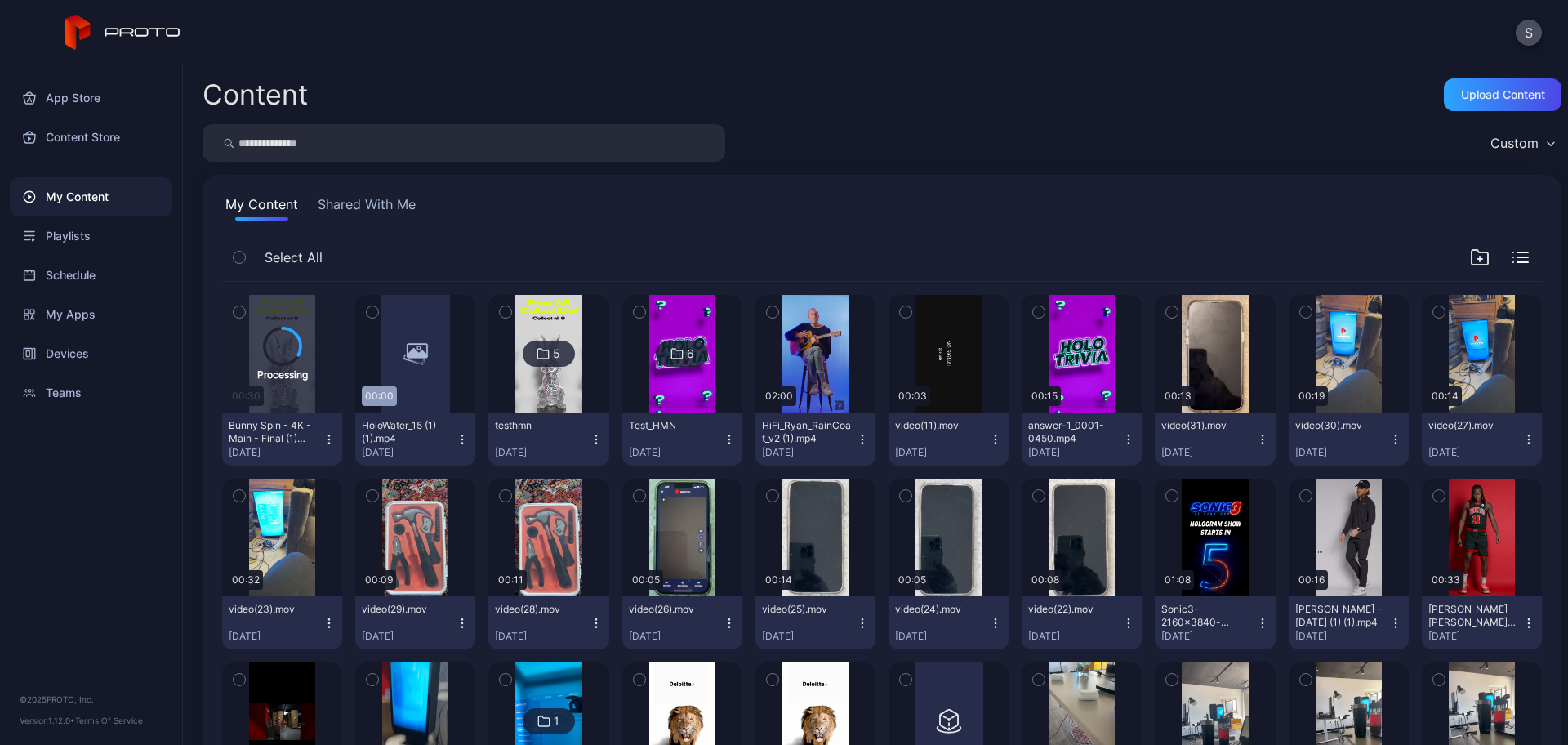 click 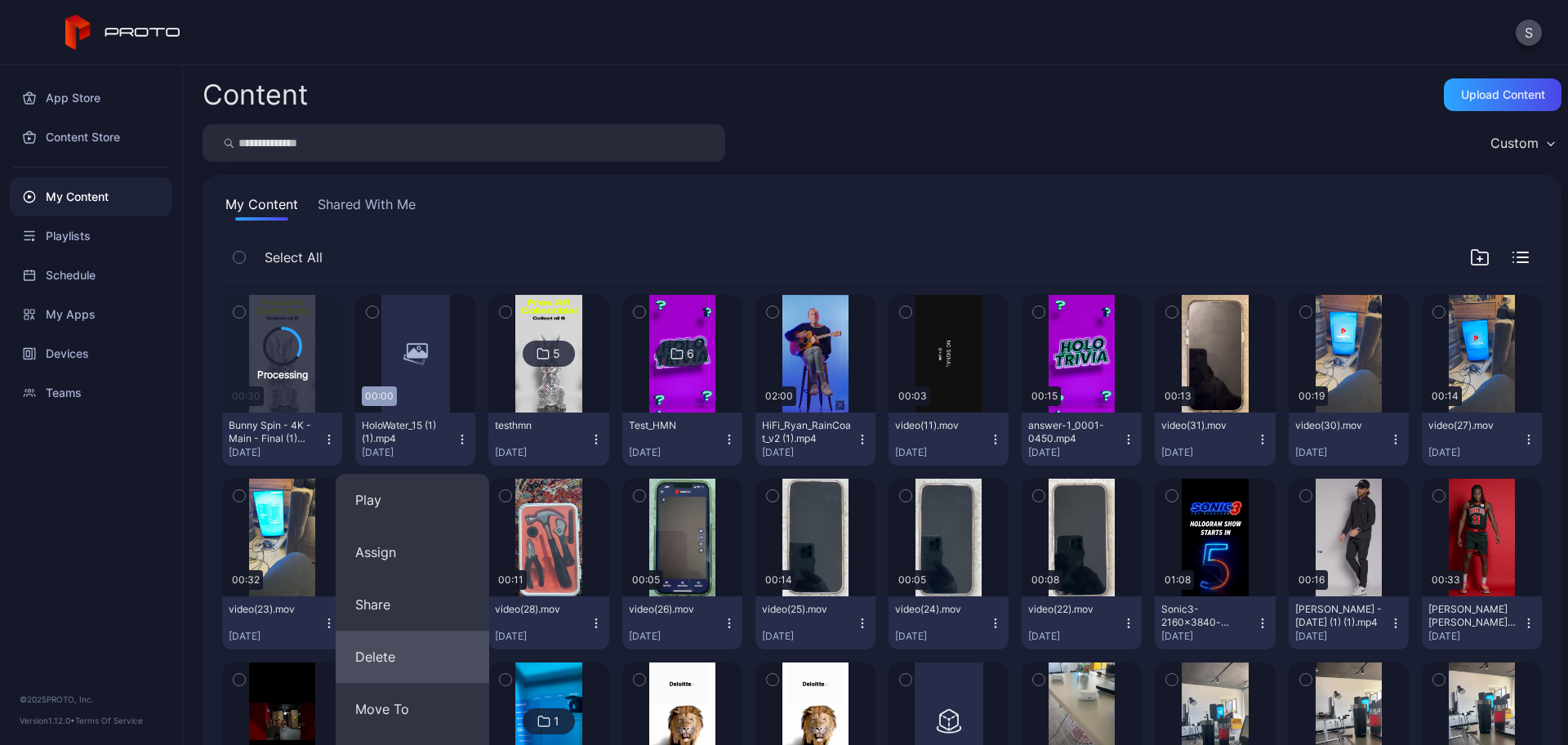 click on "Delete" at bounding box center (412, 657) 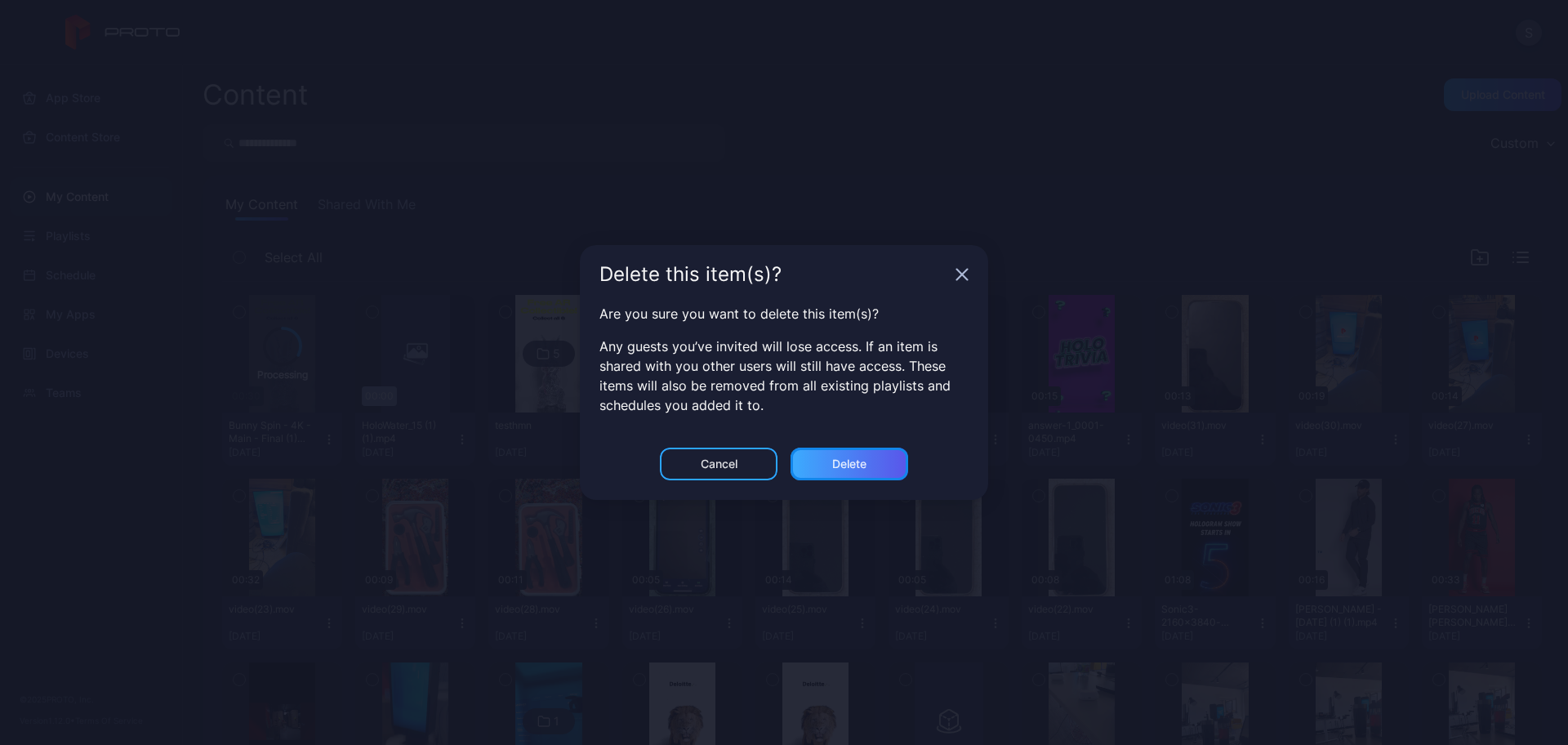 click on "Delete" at bounding box center [849, 464] 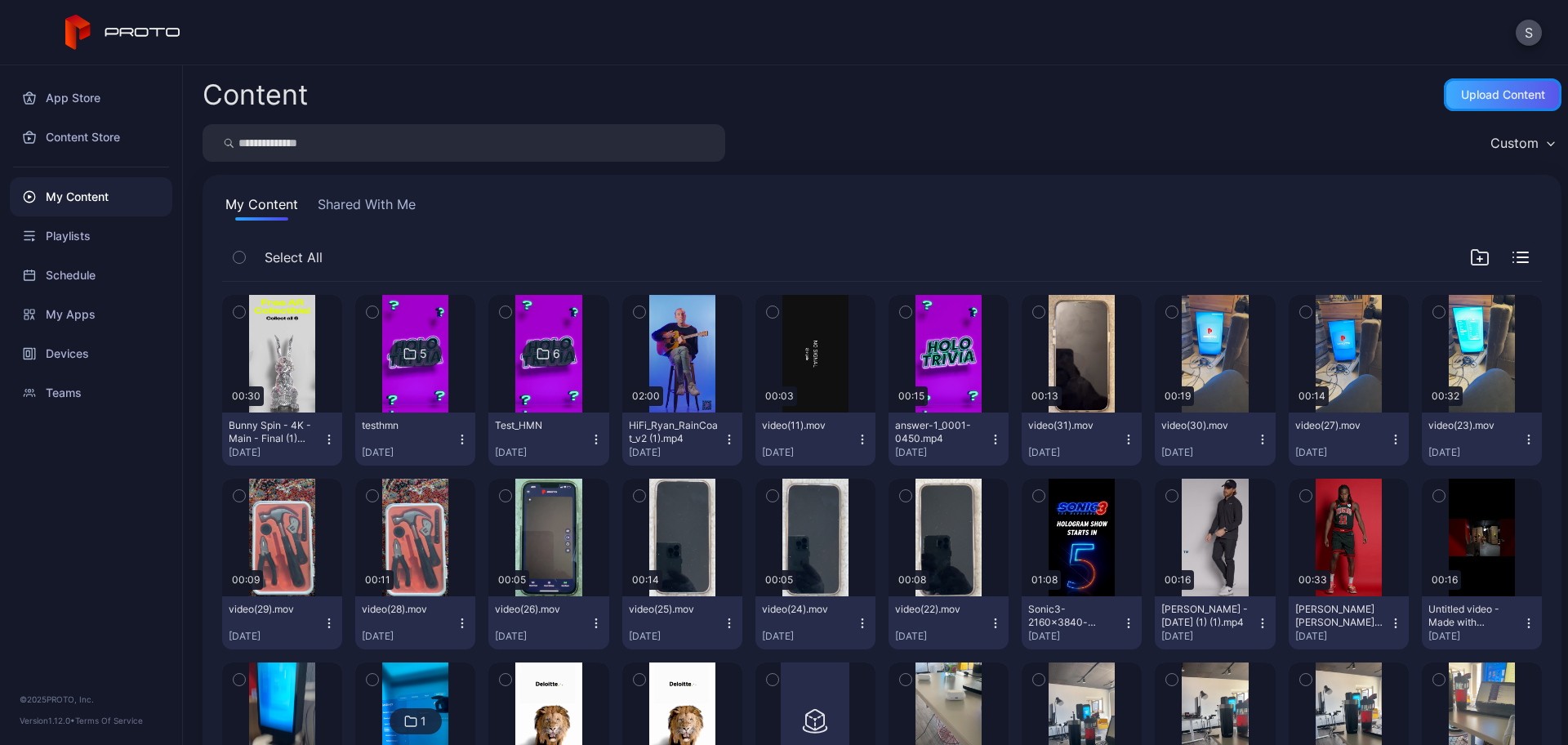 click on "Upload Content" at bounding box center (1503, 95) 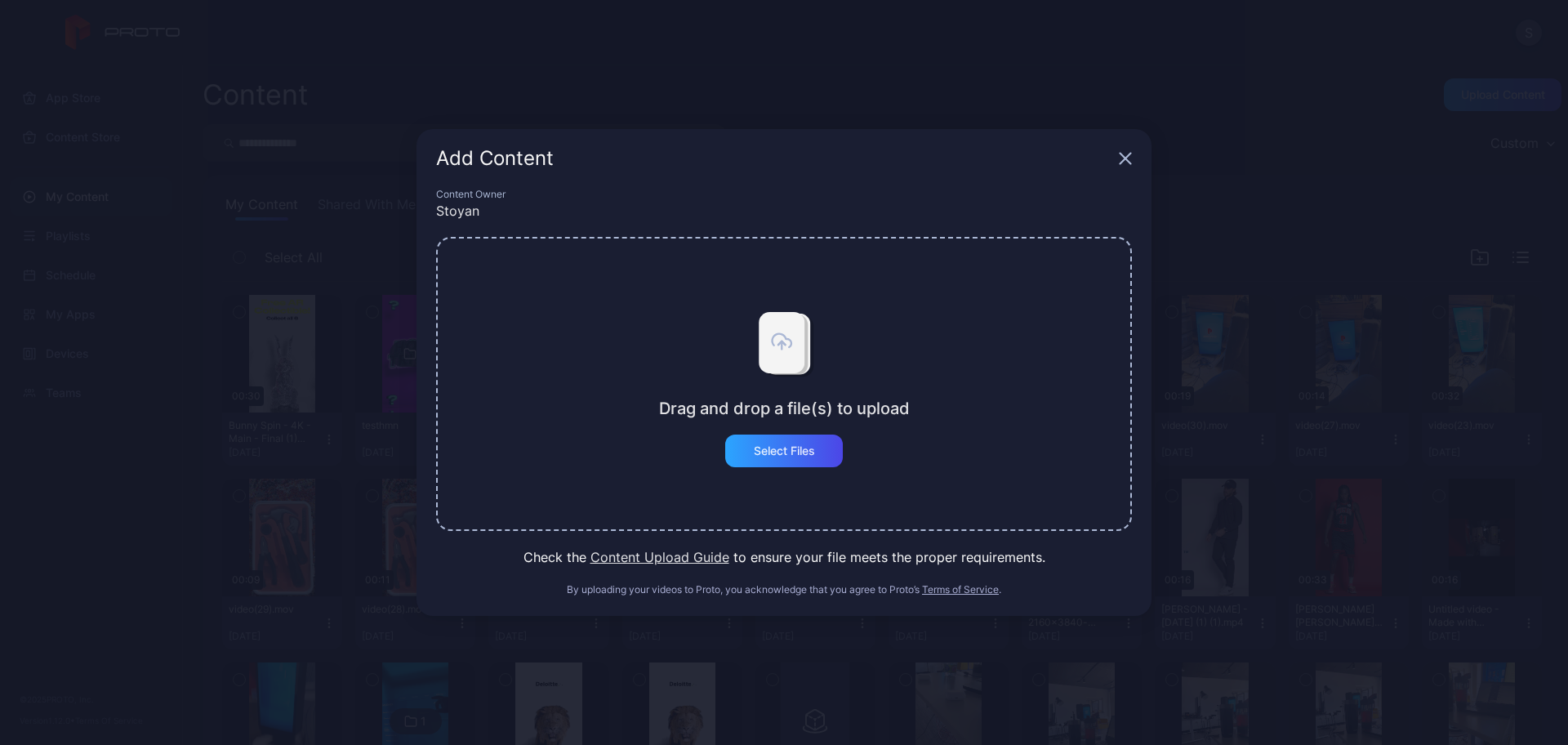 click on "Drag and drop a file(s) to upload" at bounding box center (784, 408) 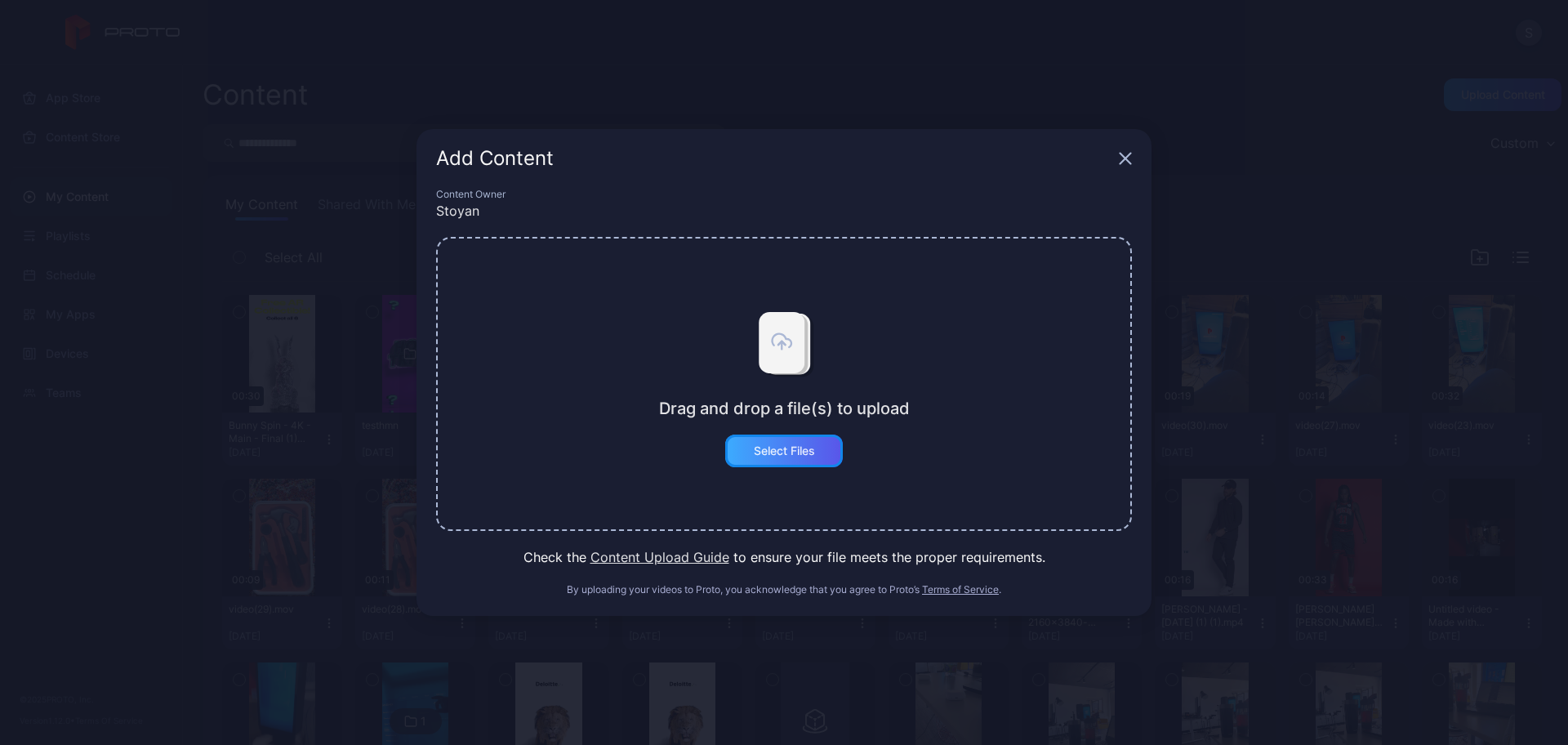 click on "Select Files" at bounding box center [784, 451] 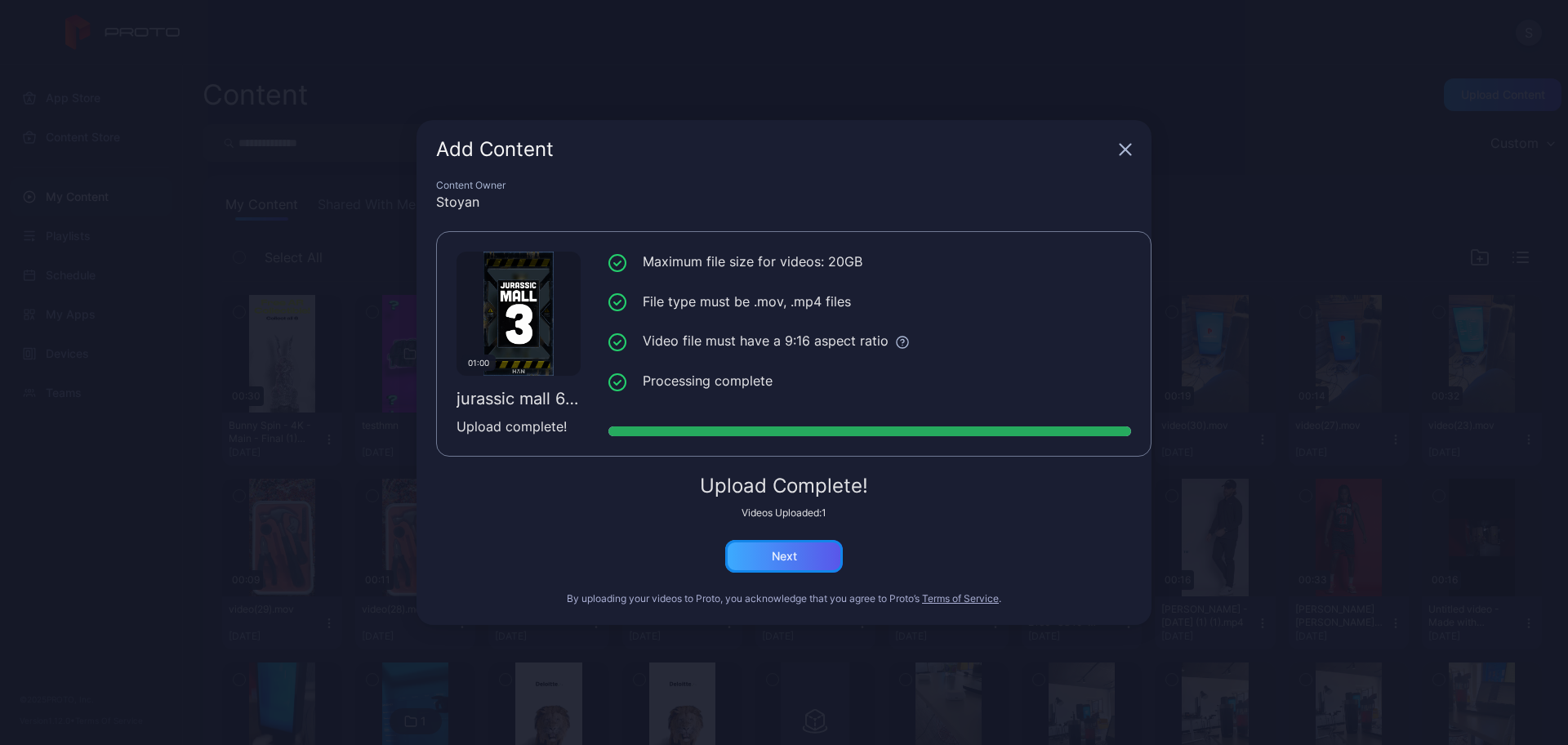 click on "Next" at bounding box center (784, 556) 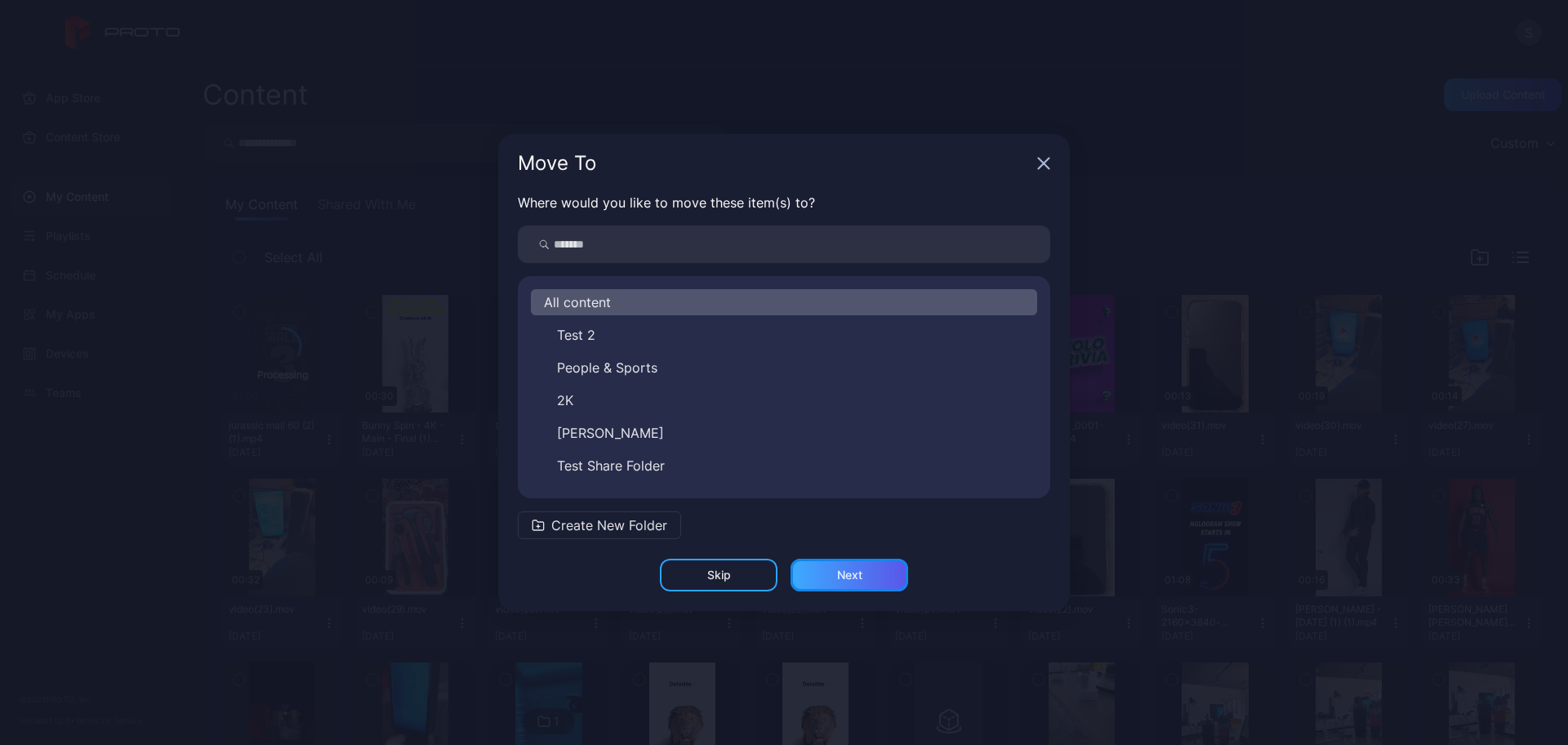 click on "Next" at bounding box center (849, 575) 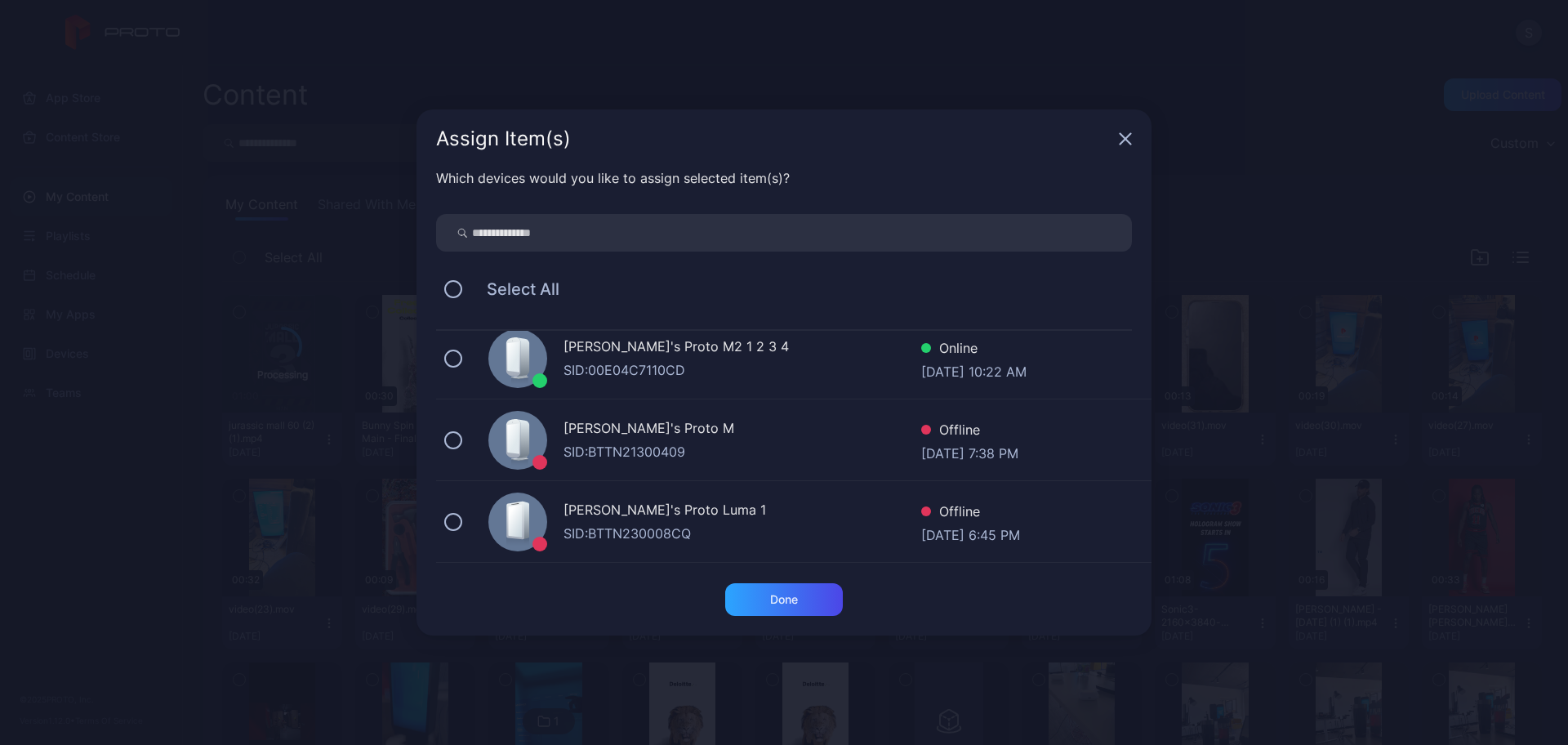 scroll, scrollTop: 254, scrollLeft: 0, axis: vertical 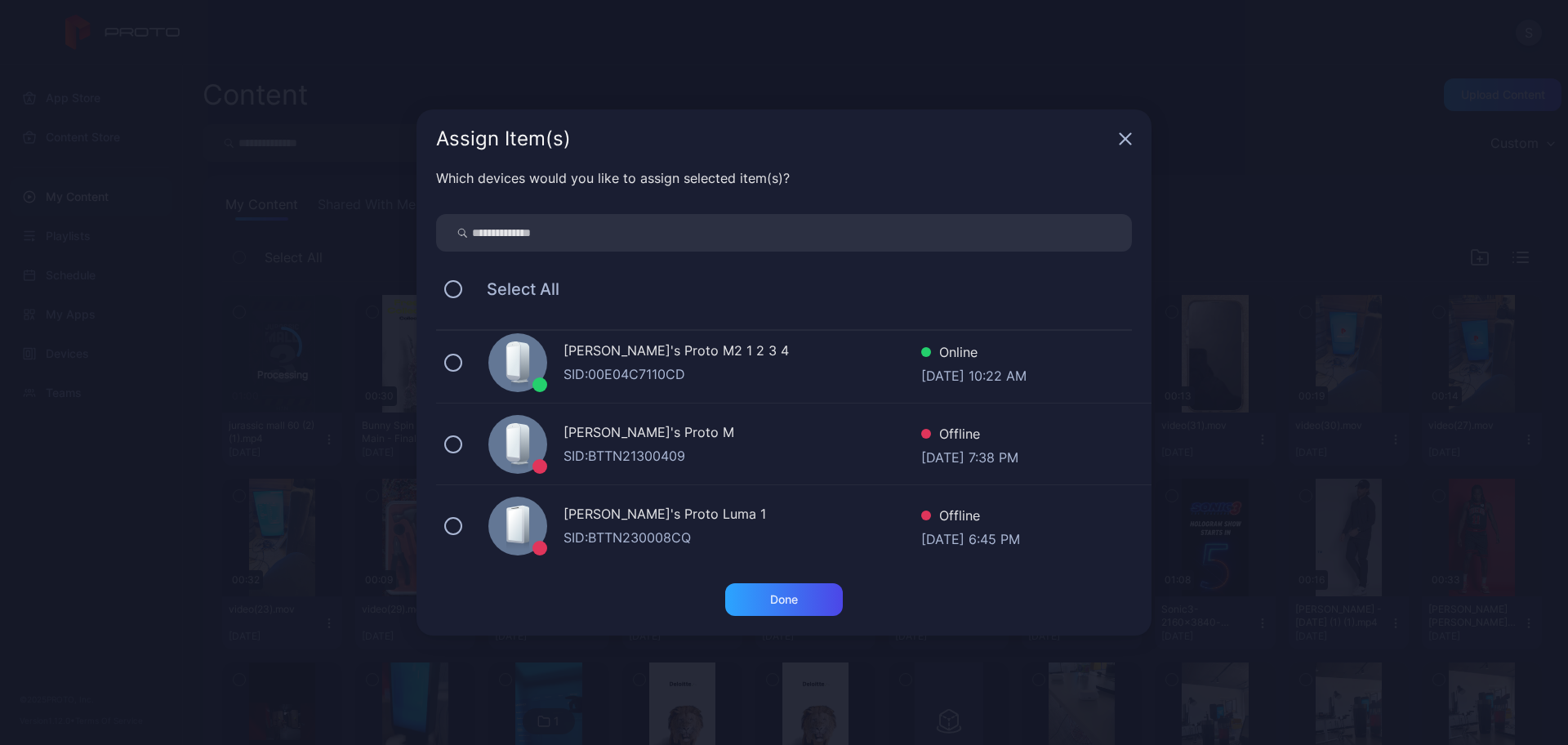 click on "SID:  00E04C7110CD" at bounding box center (742, 374) 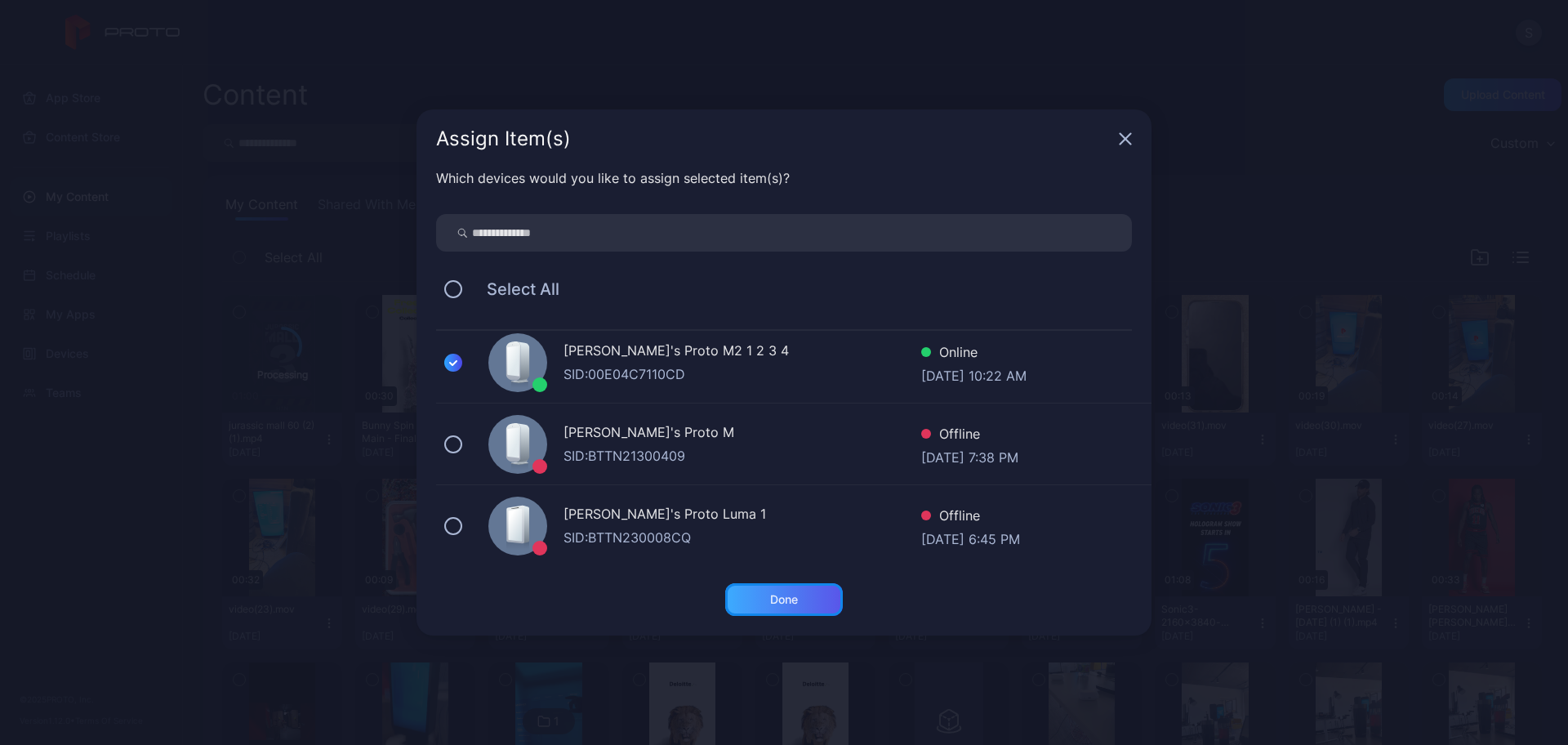 click on "Done" at bounding box center [784, 600] 